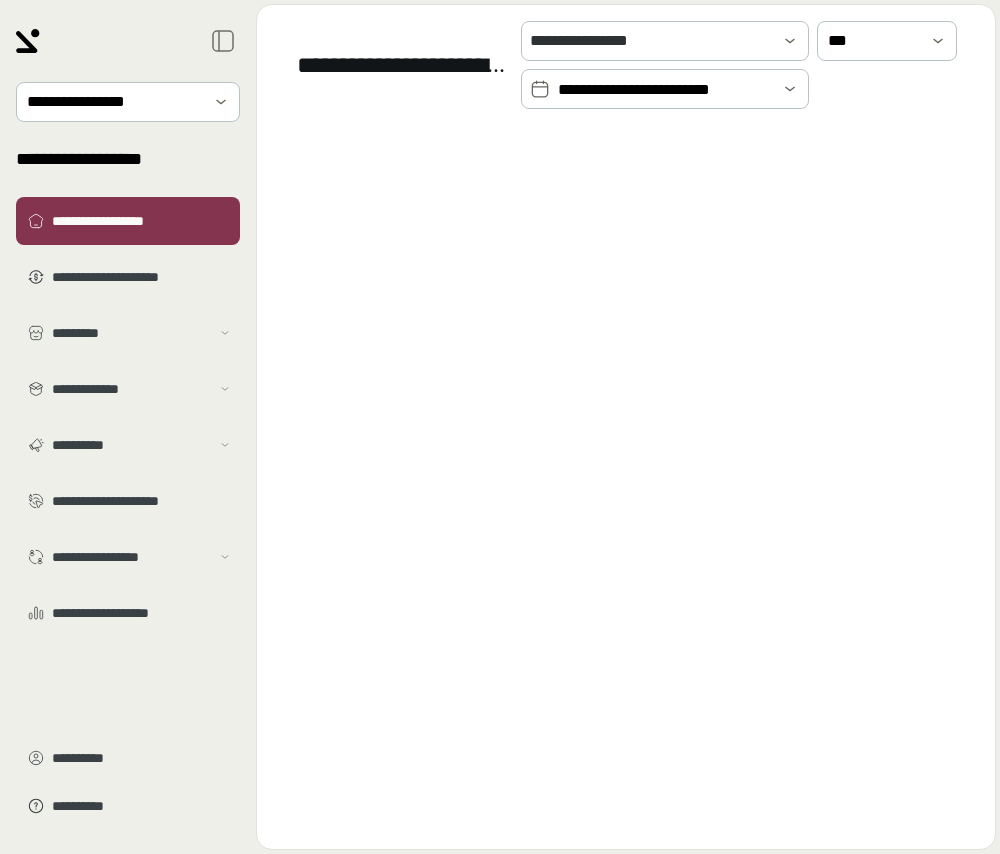 scroll, scrollTop: 0, scrollLeft: 0, axis: both 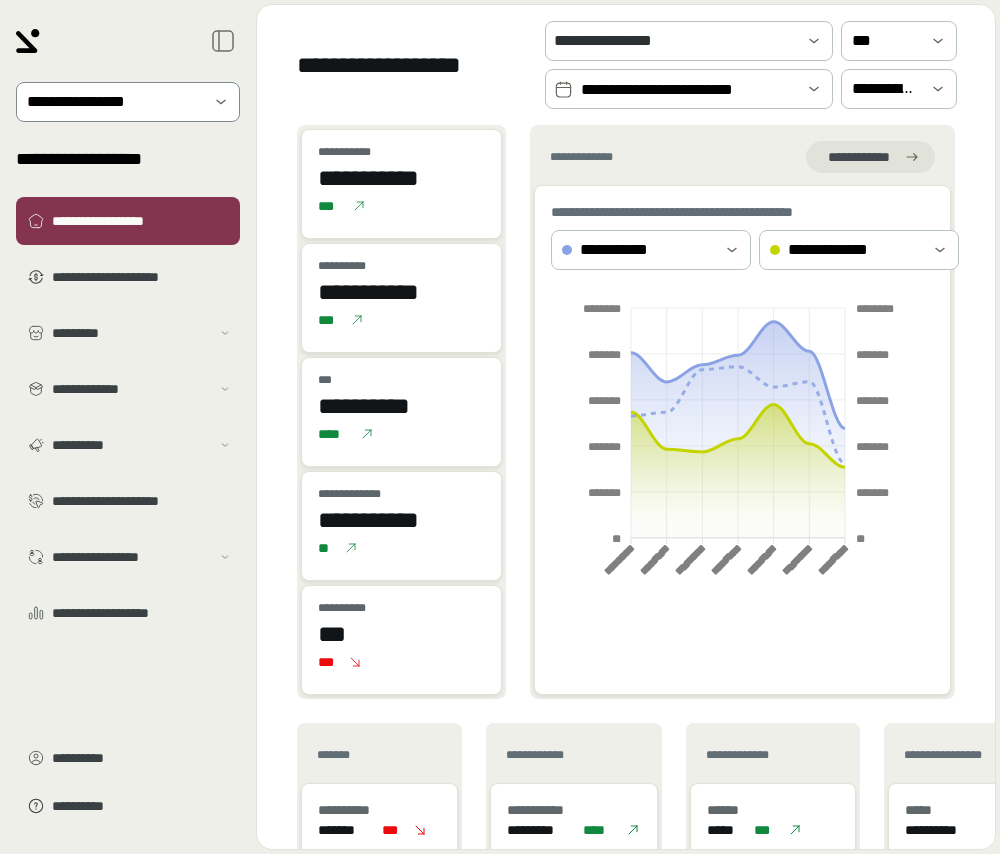 click on "**********" at bounding box center [114, 102] 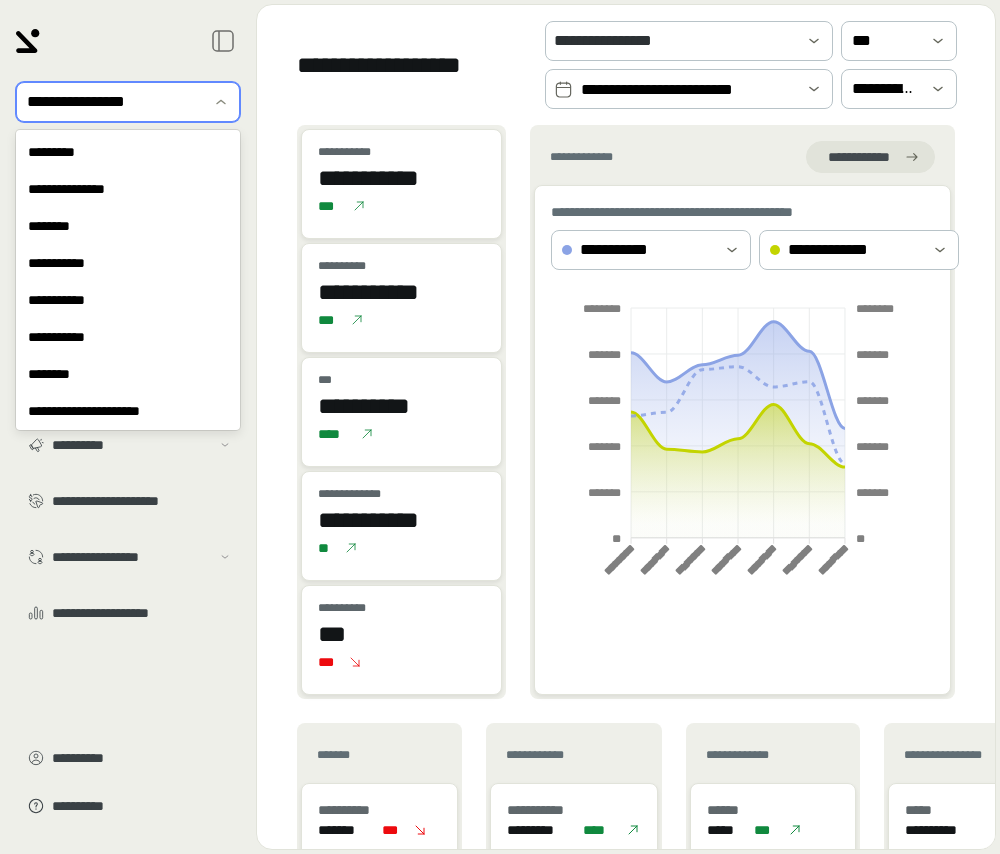 click at bounding box center (114, 102) 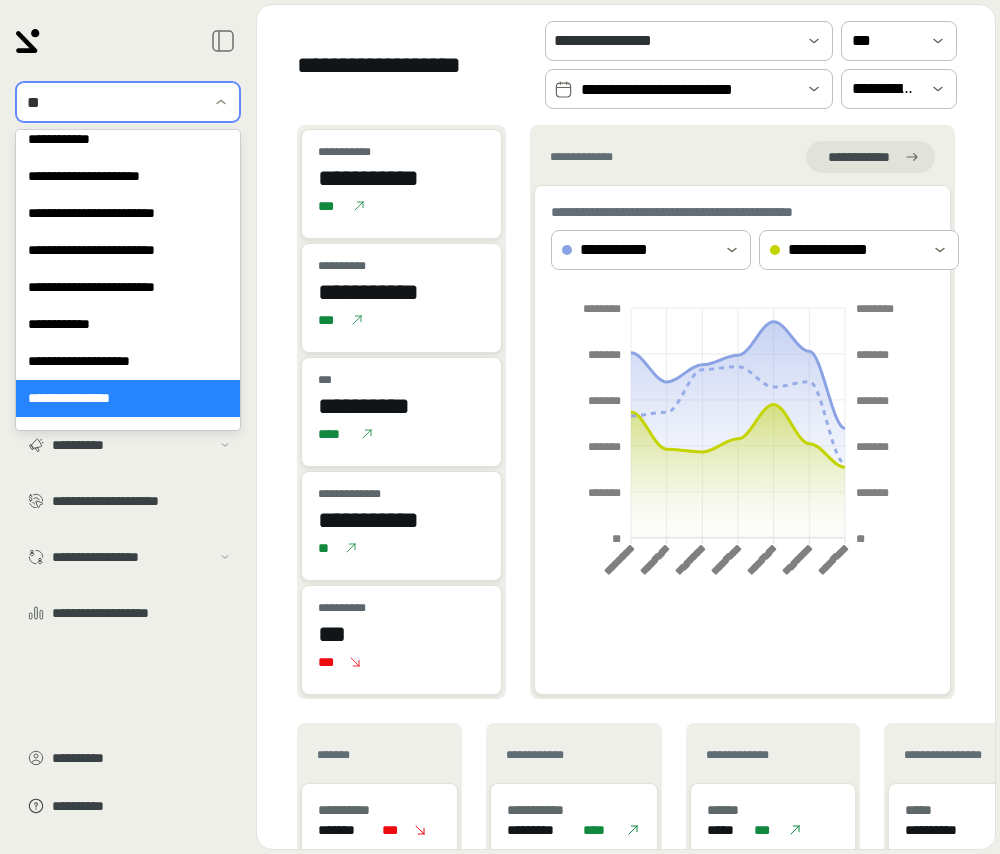 scroll, scrollTop: 431, scrollLeft: 0, axis: vertical 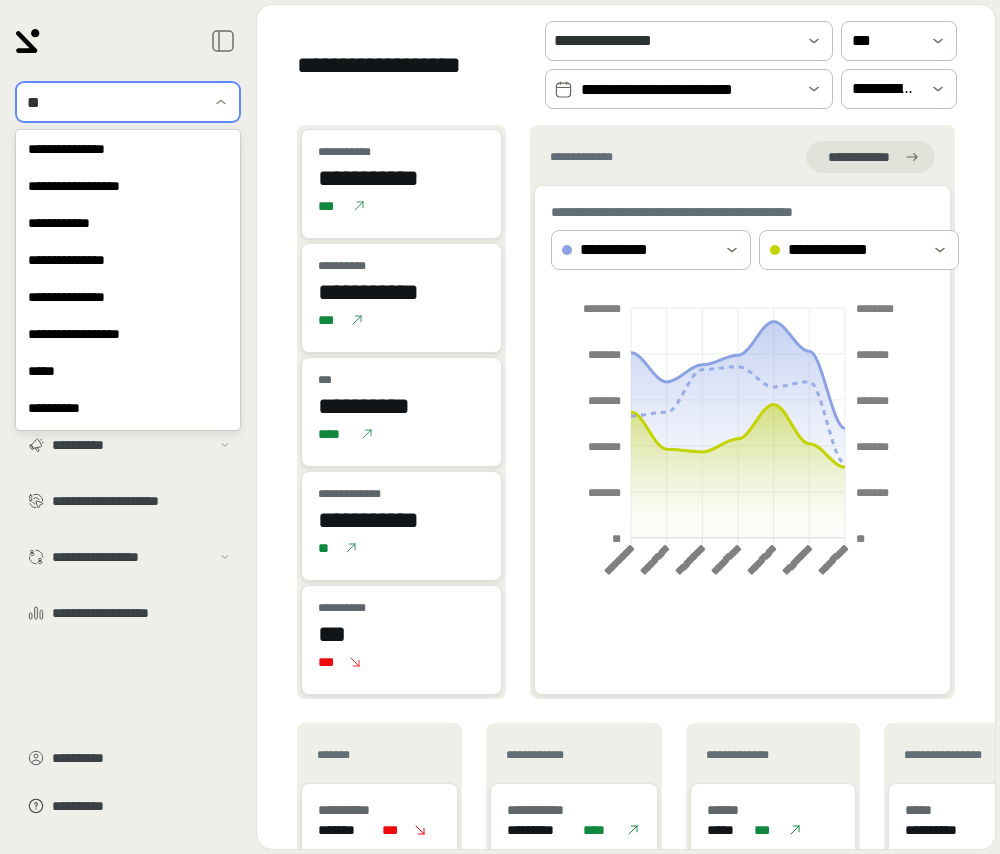 type on "***" 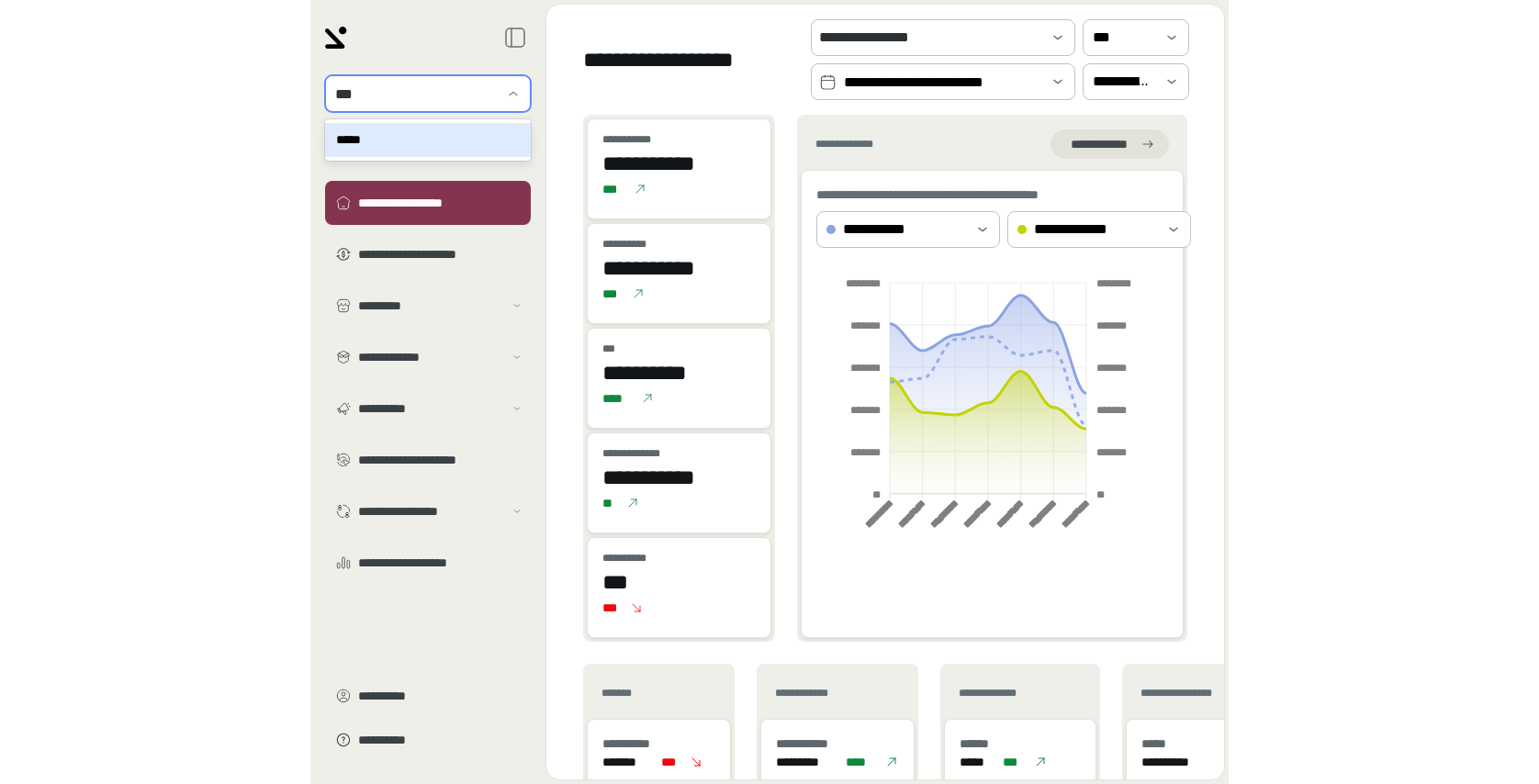 scroll, scrollTop: 0, scrollLeft: 0, axis: both 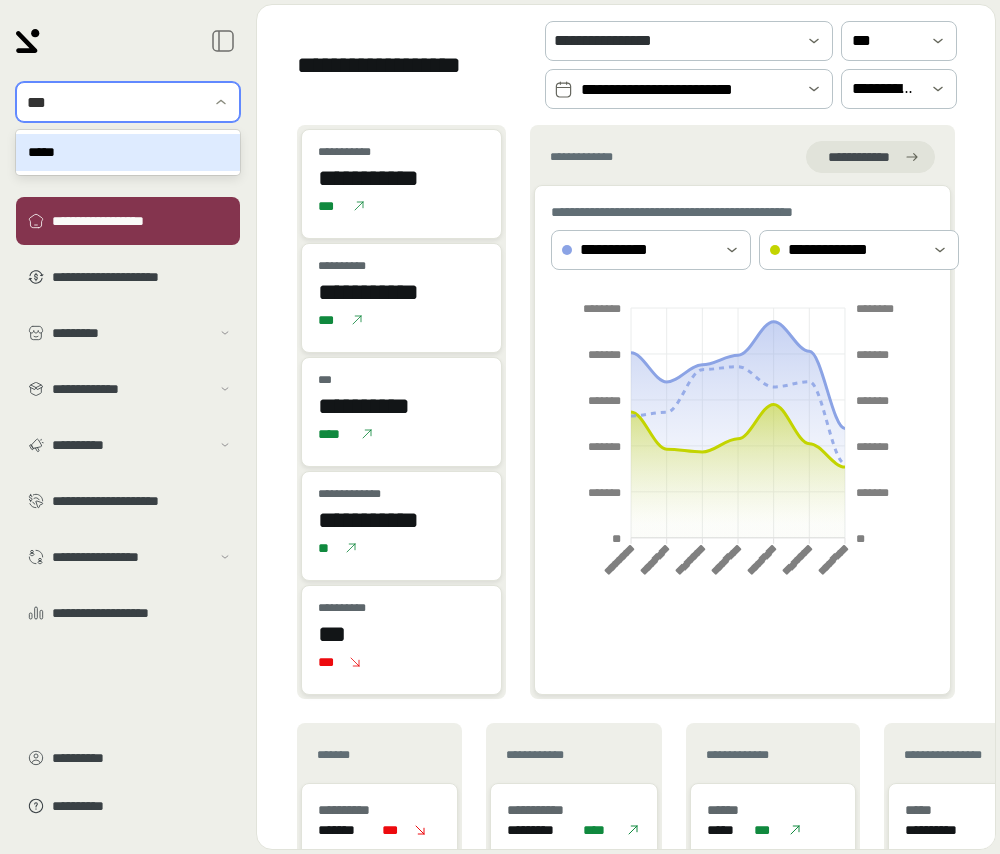 type 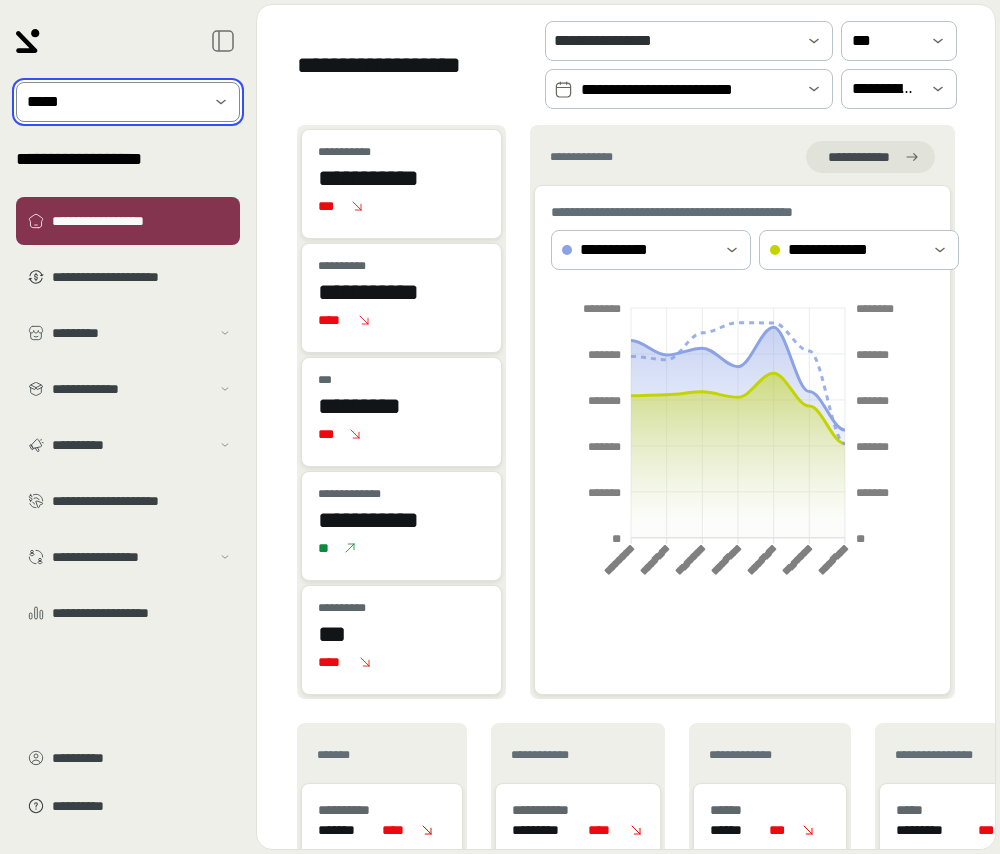 click on "**********" at bounding box center [689, 89] 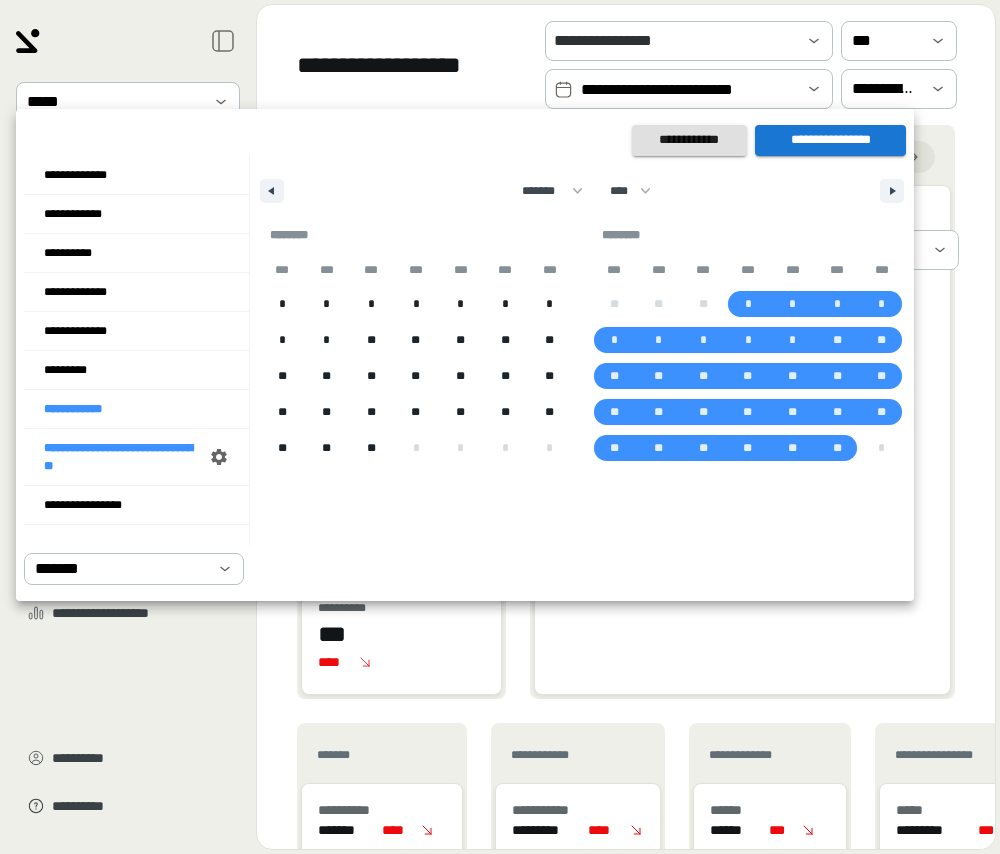click at bounding box center [500, 427] 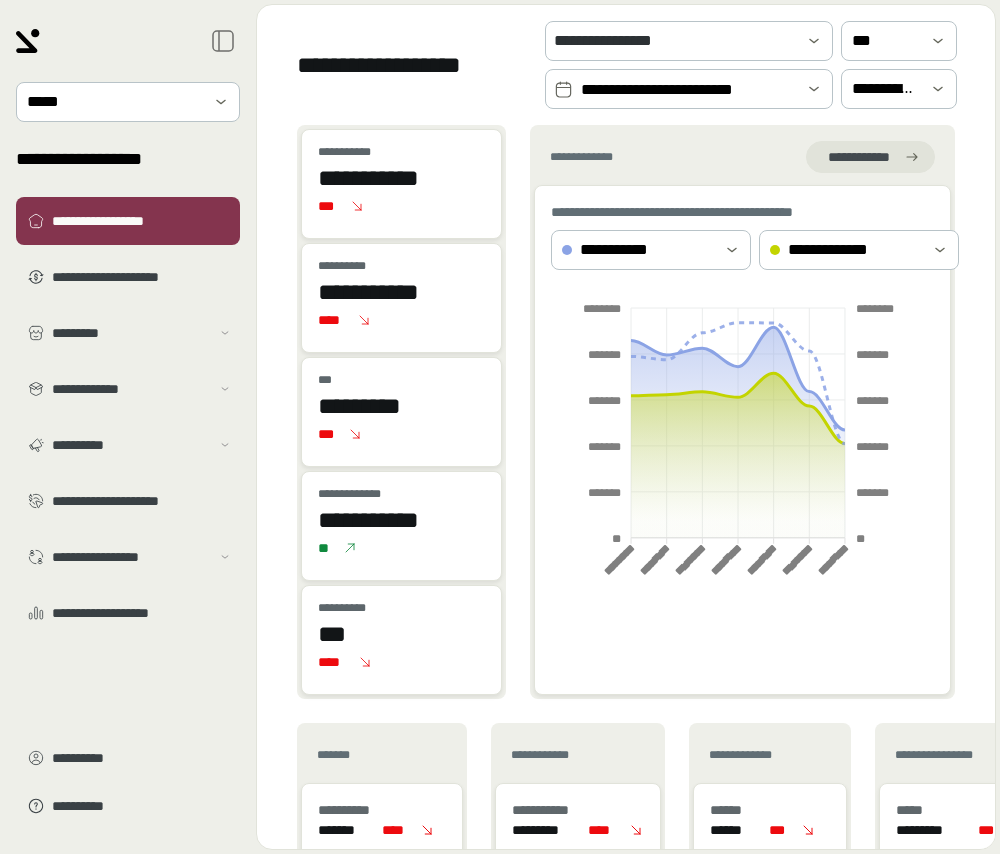 click on "**********" at bounding box center [689, 89] 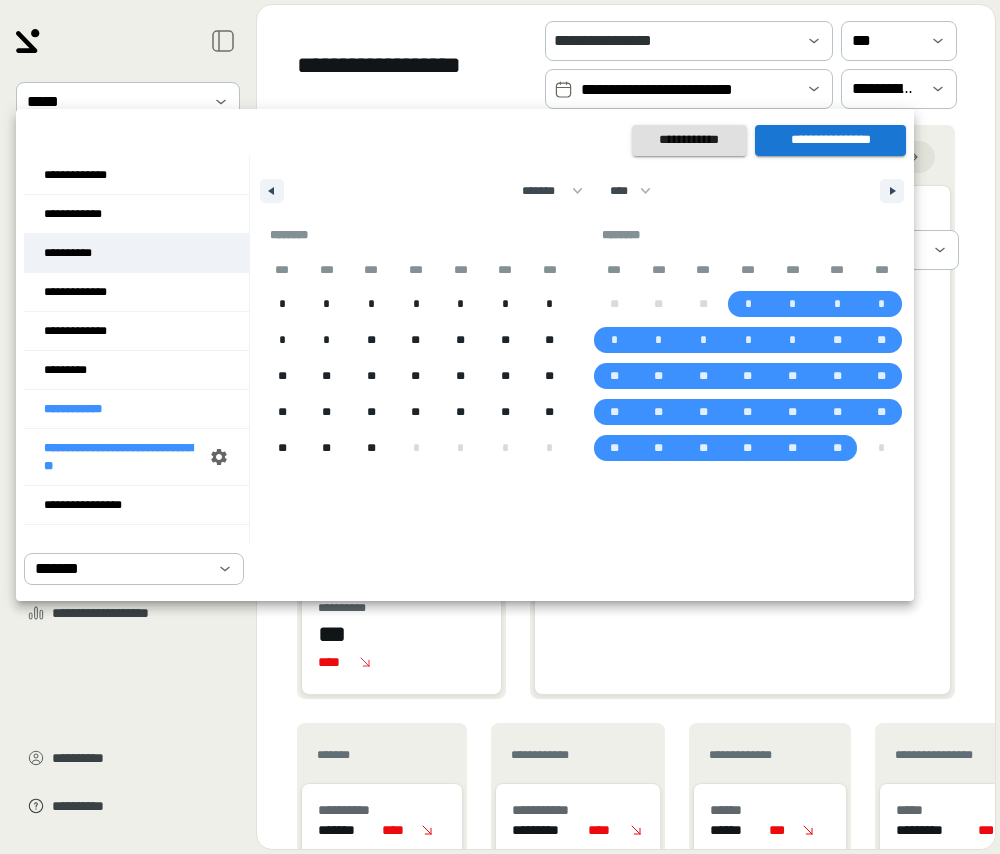 click on "**********" at bounding box center [136, 253] 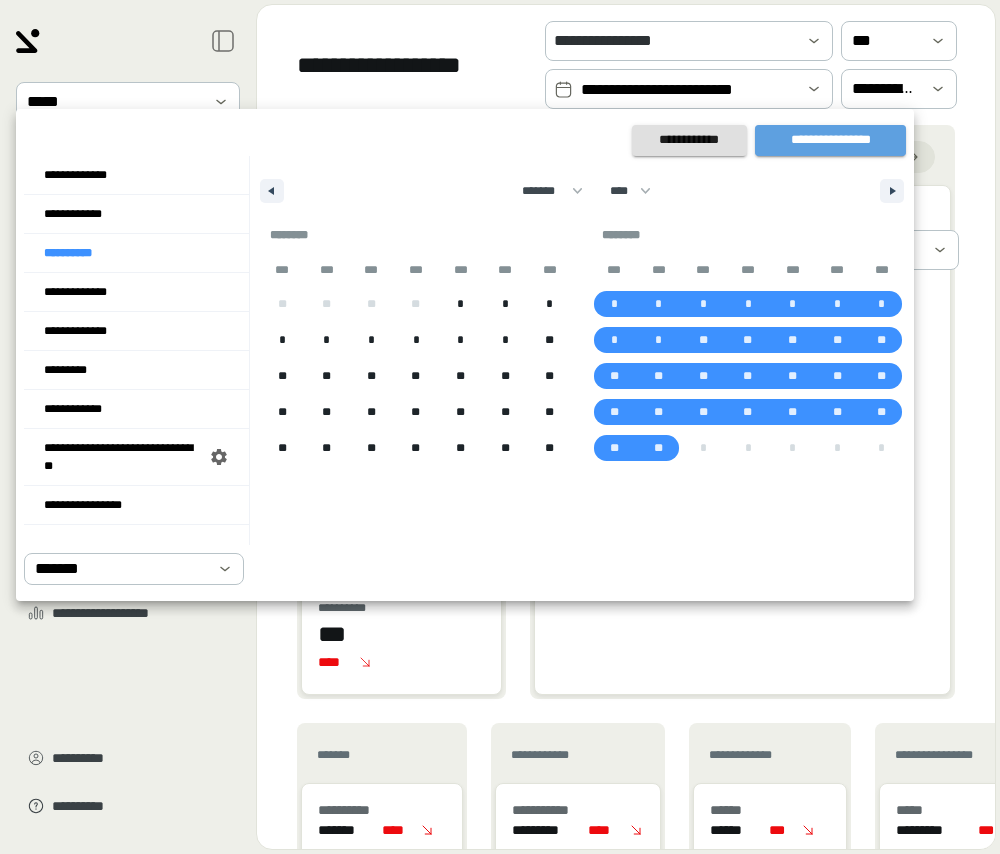 click on "**********" at bounding box center [830, 140] 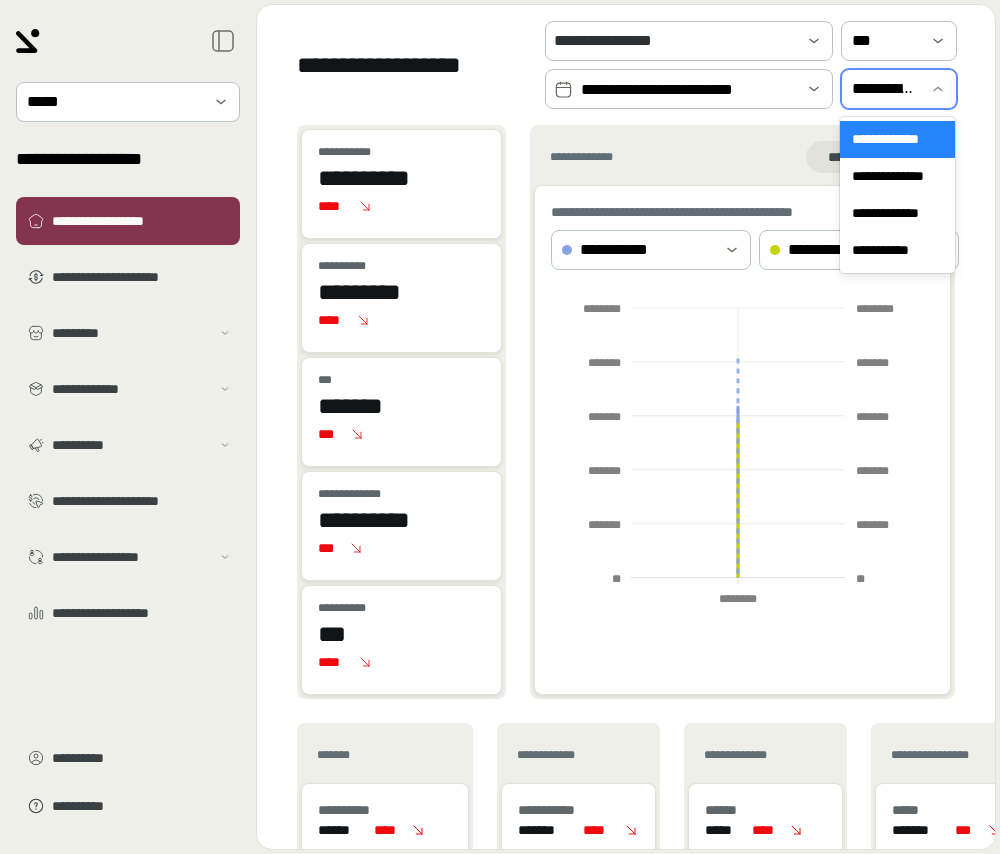 click on "**********" at bounding box center [885, 89] 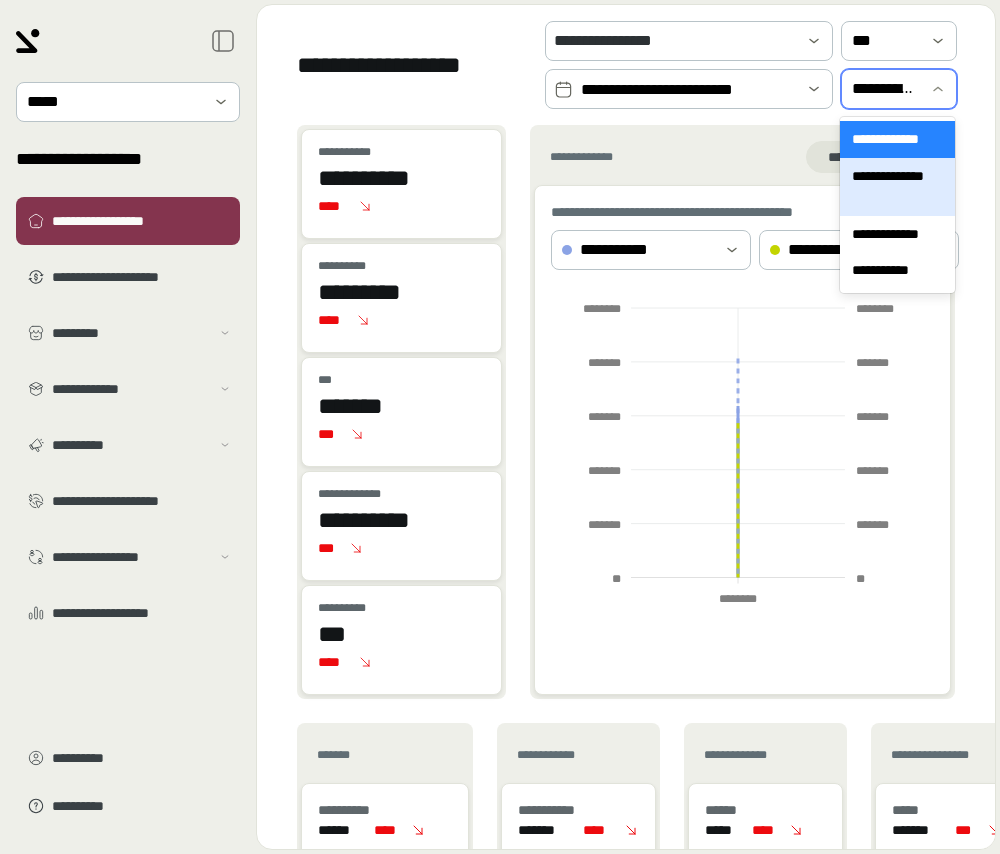 click on "**********" at bounding box center (897, 187) 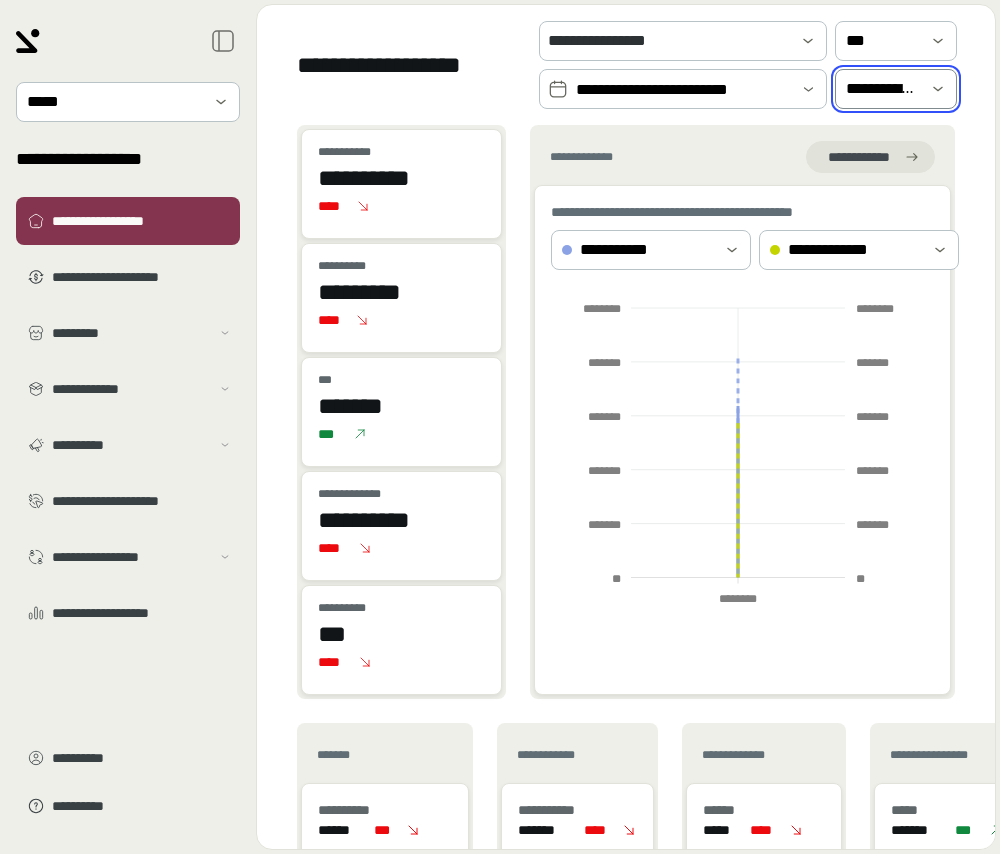 click on "[FIRST] [LAST] [PHONE] [EMAIL] [CREDIT_CARD] [EXPIRY_DATE] [CVV]" at bounding box center (626, 65) 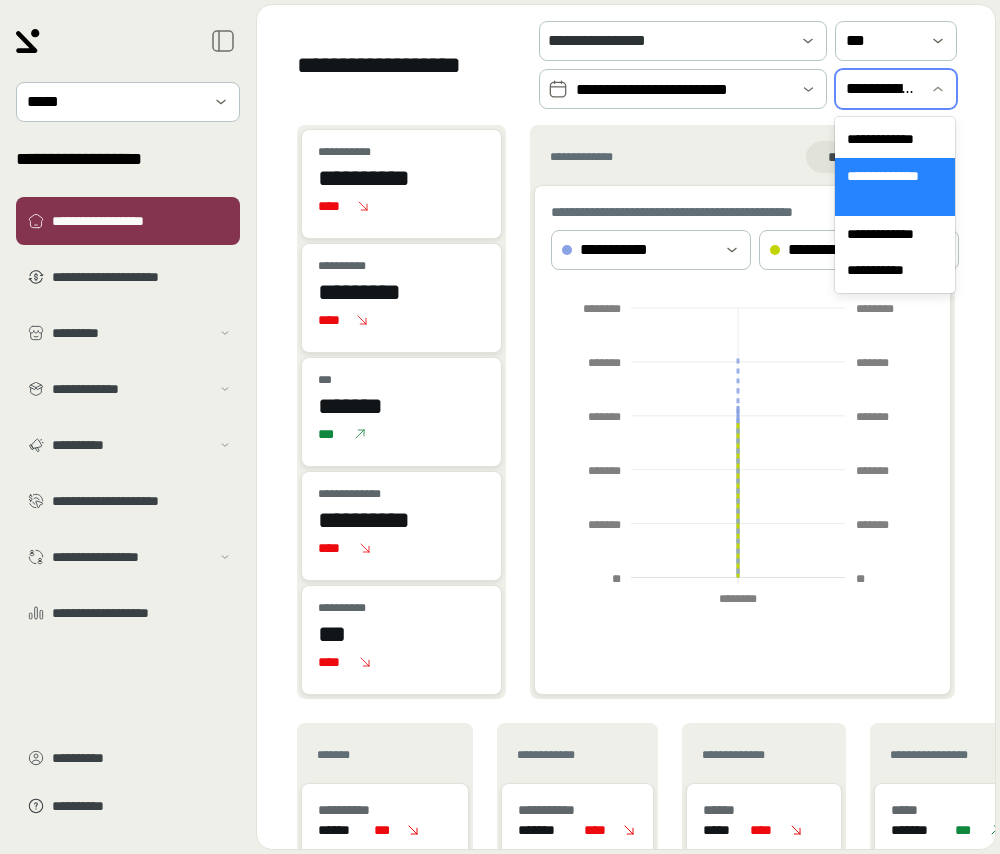 click on "**********" at bounding box center [895, 89] 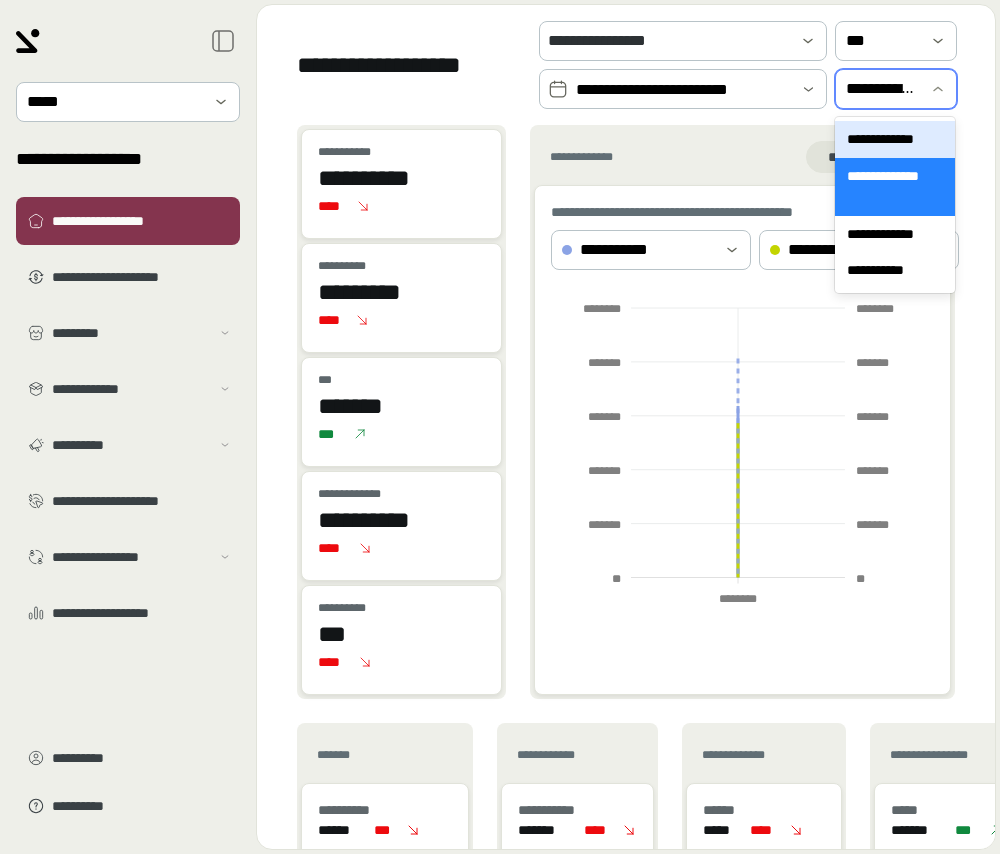 click on "**********" at bounding box center [895, 139] 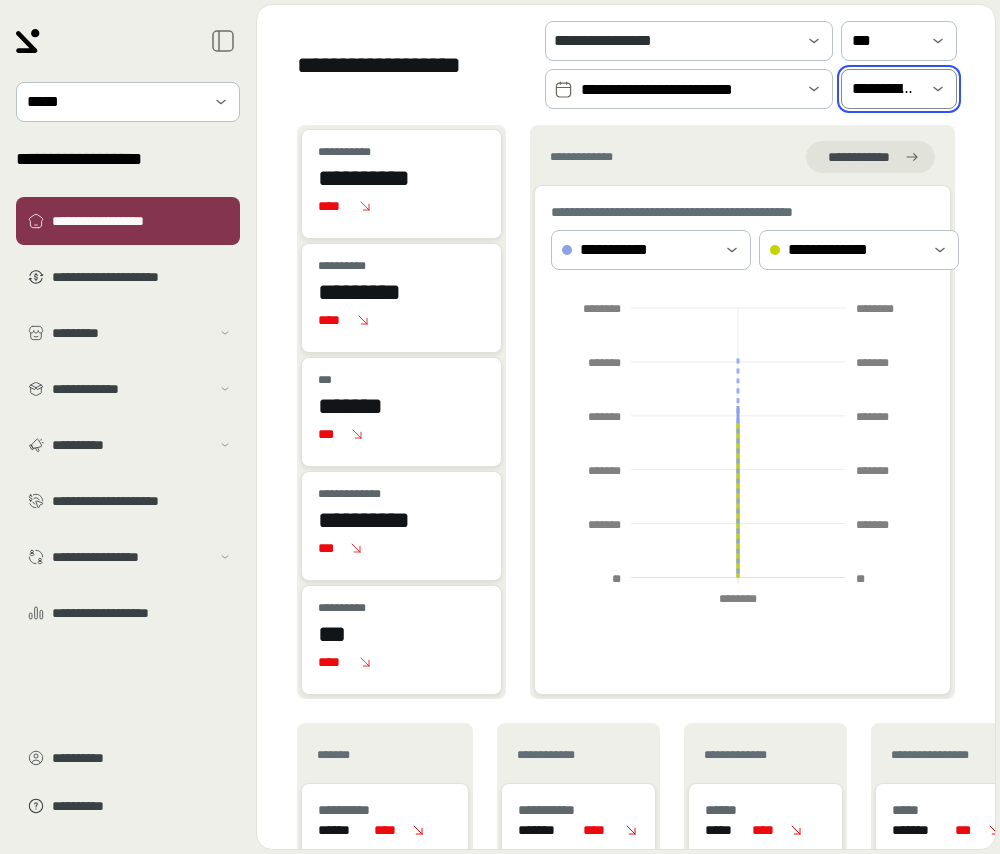 click on "**********" at bounding box center [401, 178] 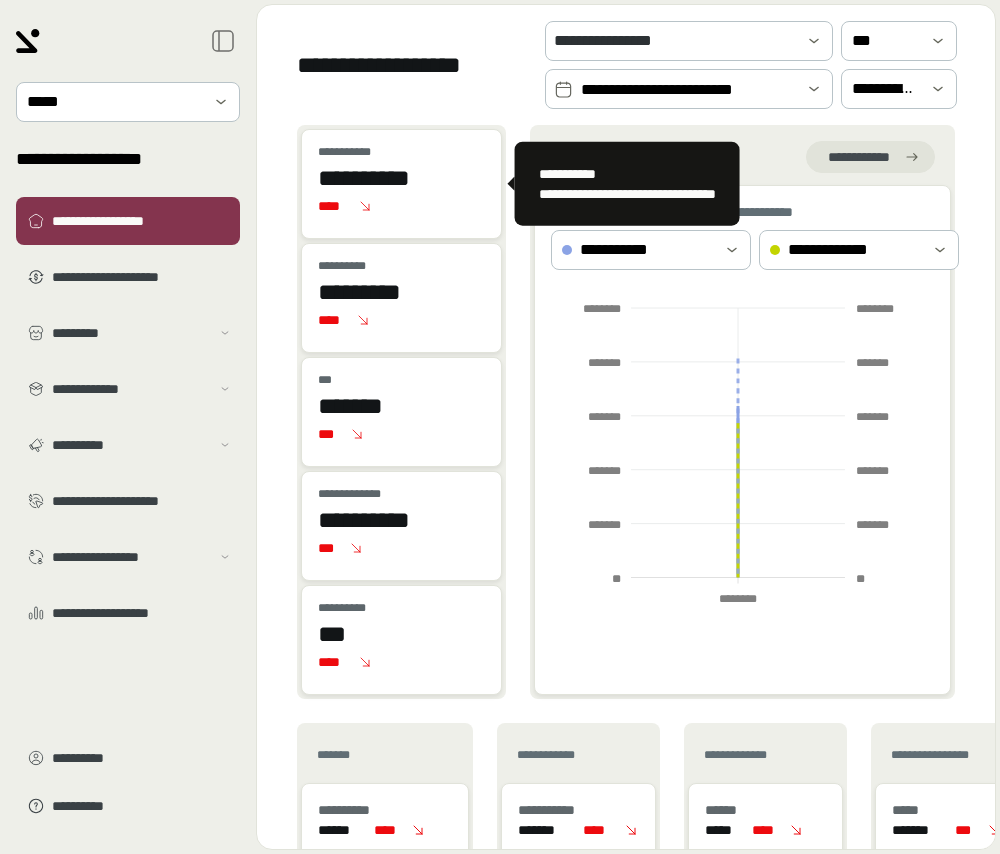 click on "**********" at bounding box center (401, 178) 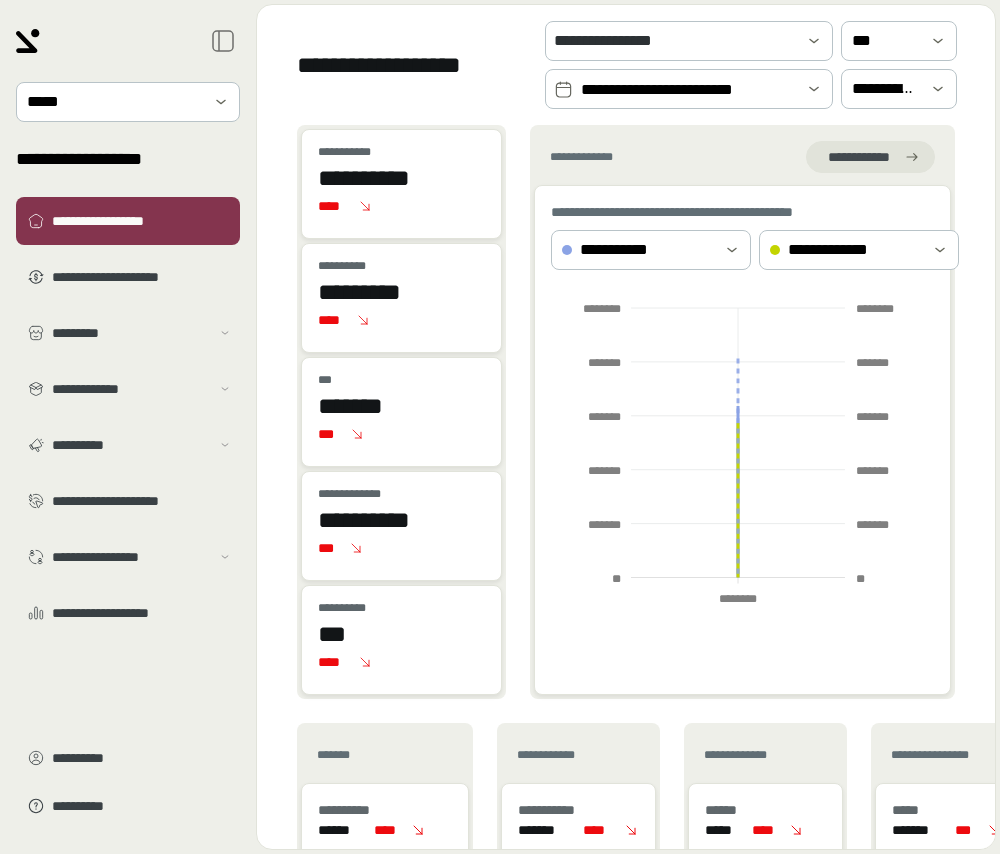 click on "**********" at bounding box center [626, 65] 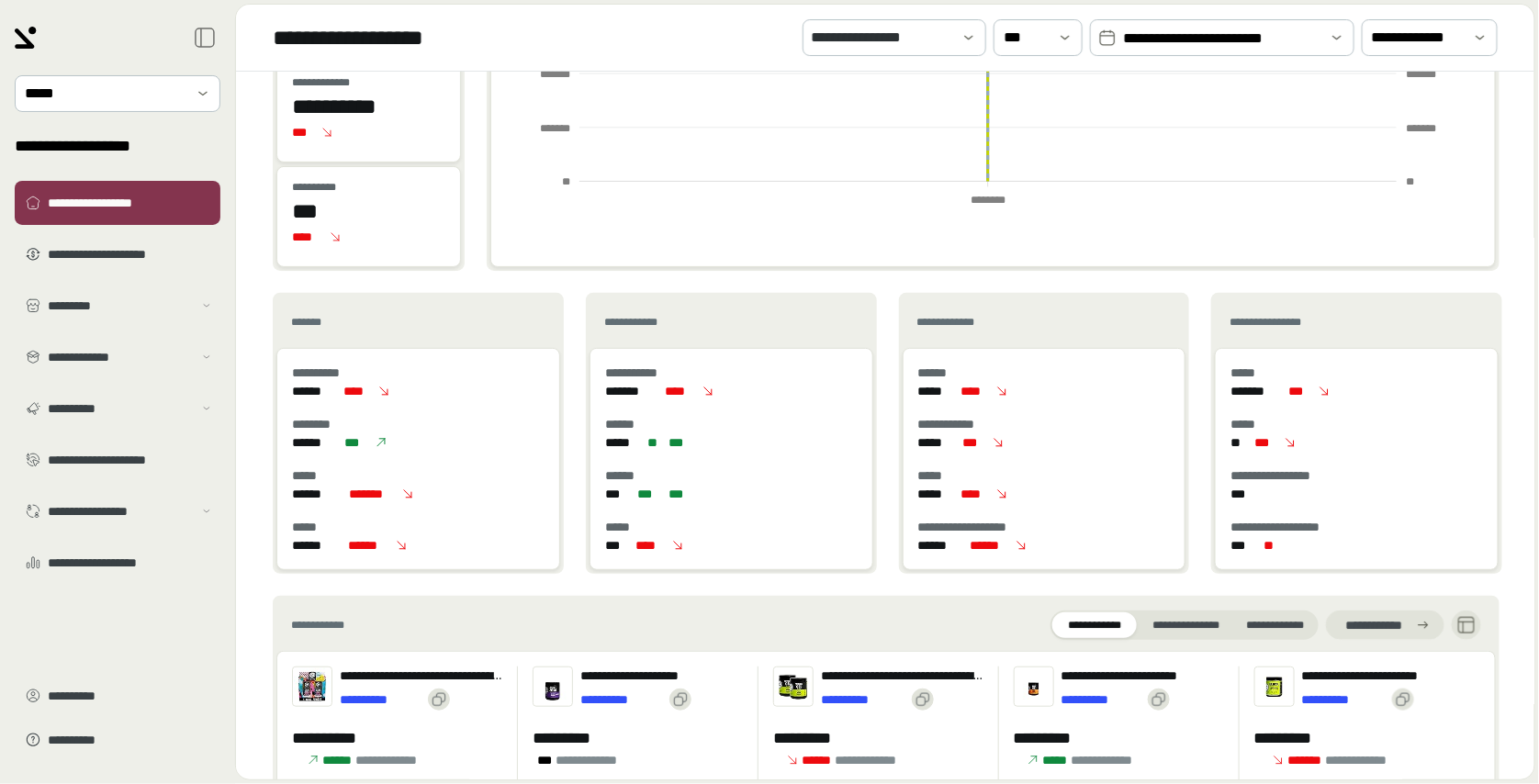 scroll, scrollTop: 310, scrollLeft: 0, axis: vertical 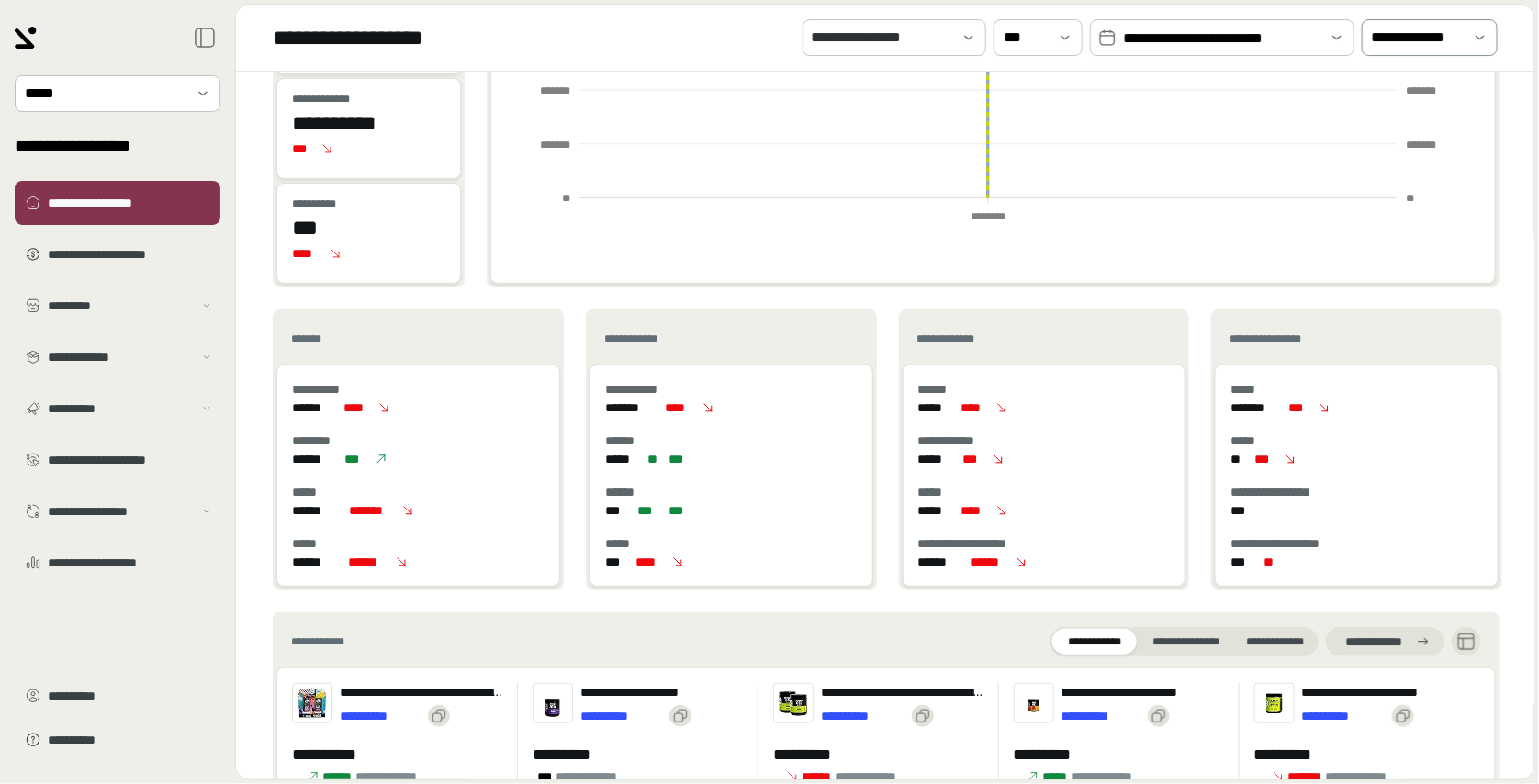 click at bounding box center (1480, 38) 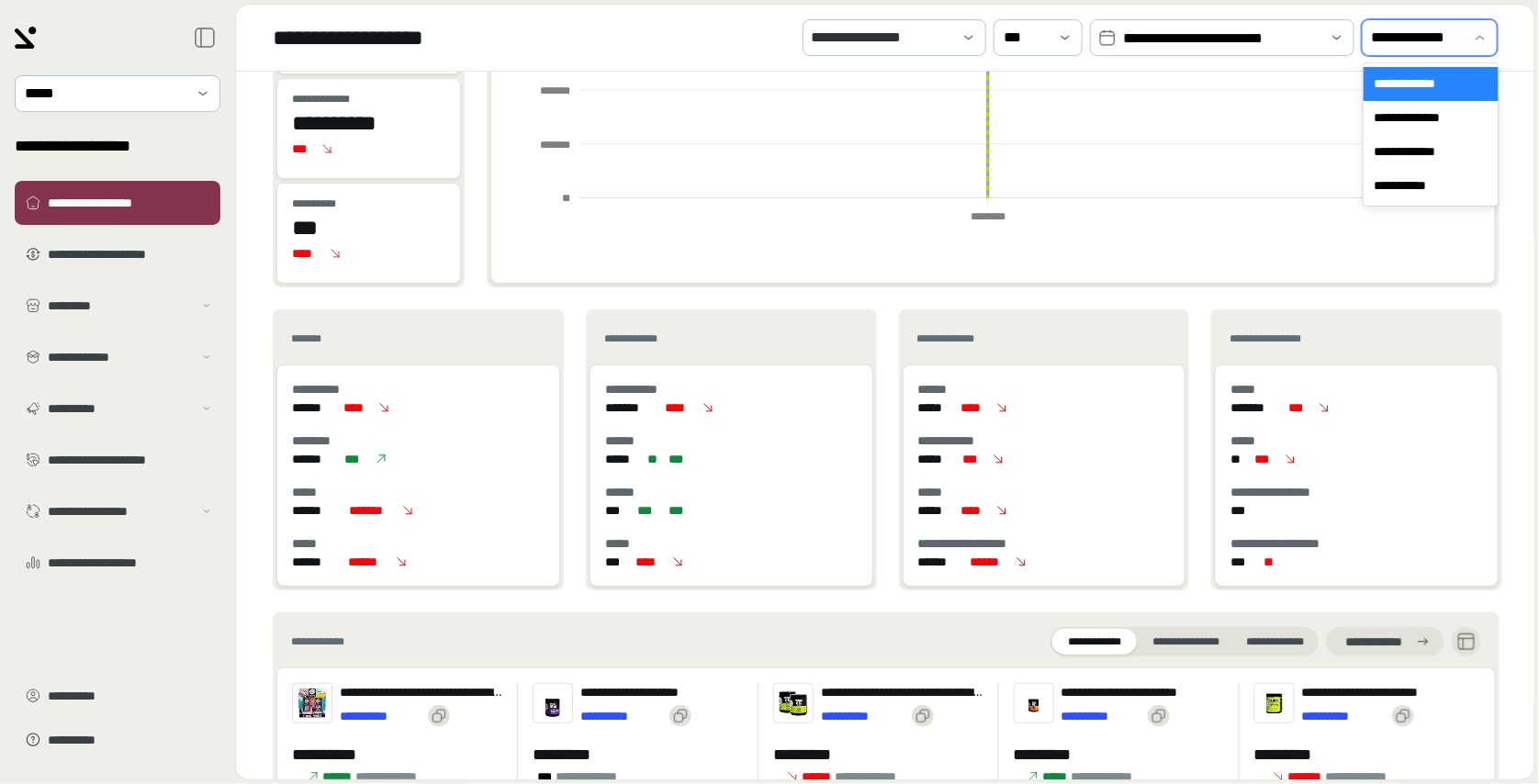 click on "**********" at bounding box center [1431, 84] 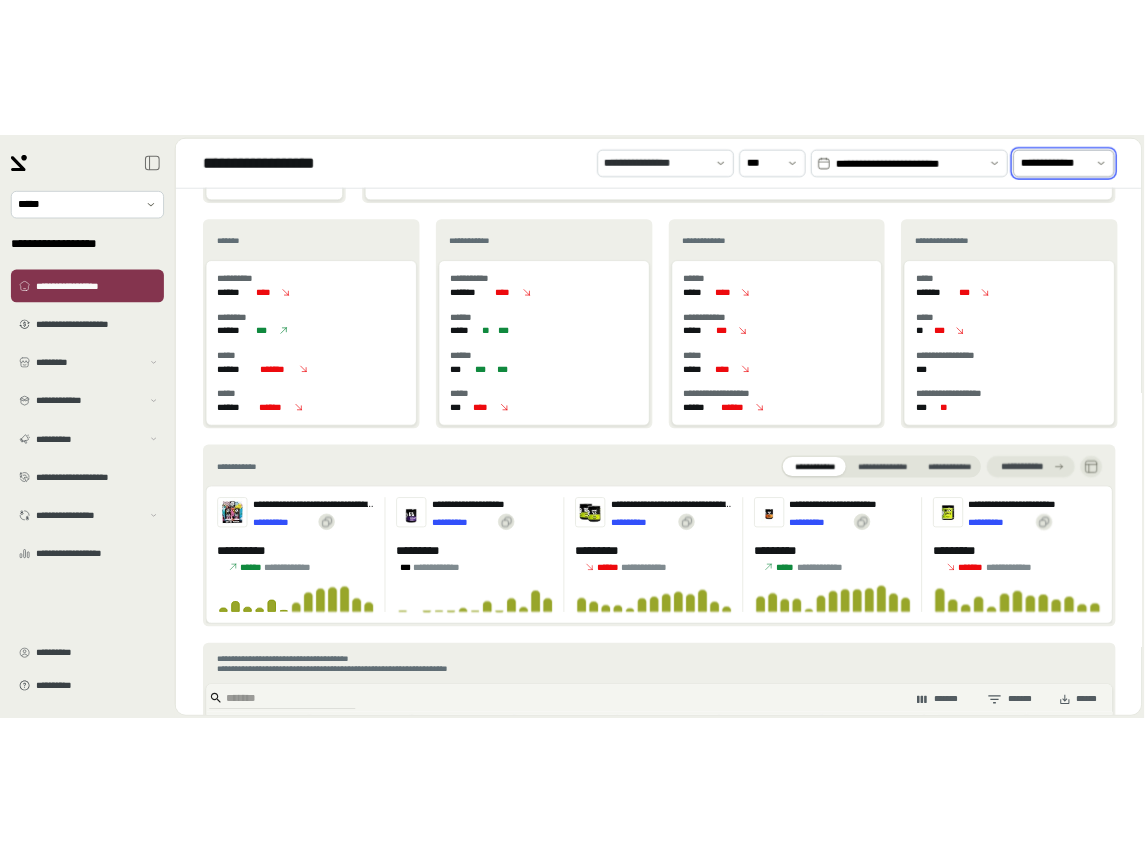 scroll, scrollTop: 556, scrollLeft: 0, axis: vertical 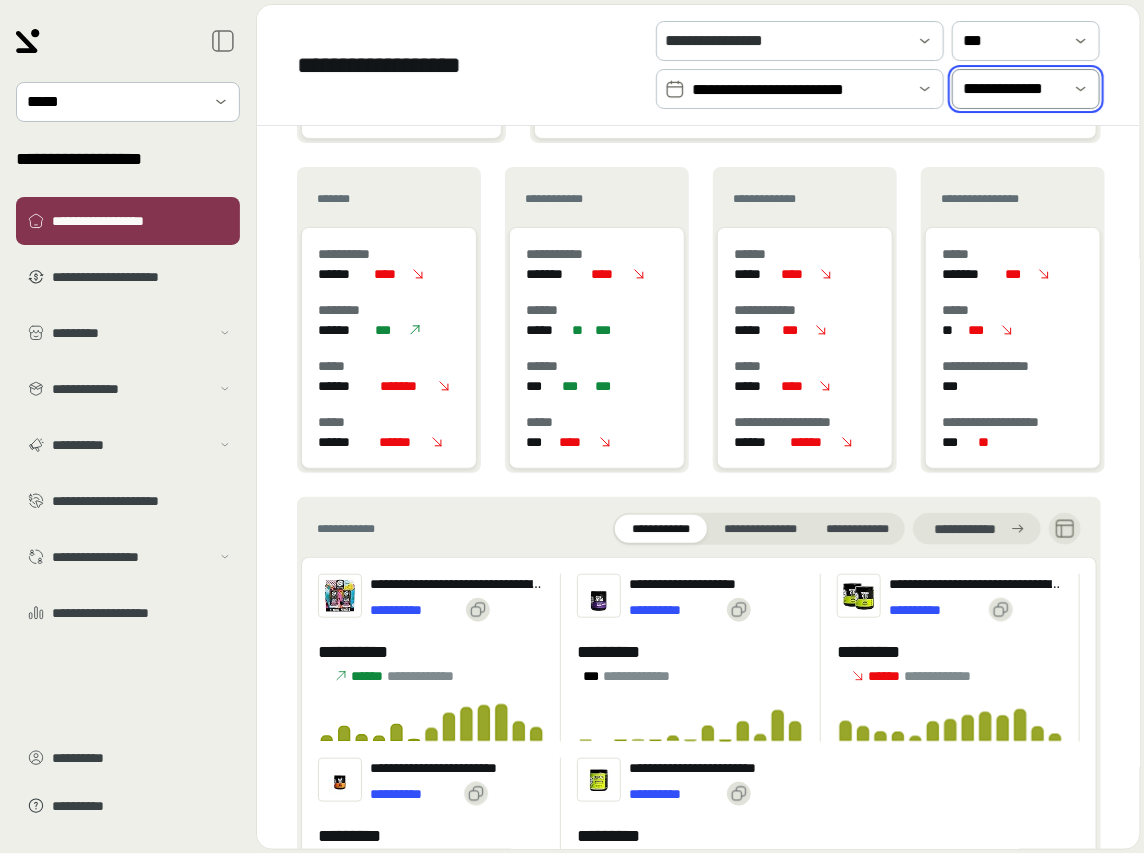 click on "**********" at bounding box center [800, 90] 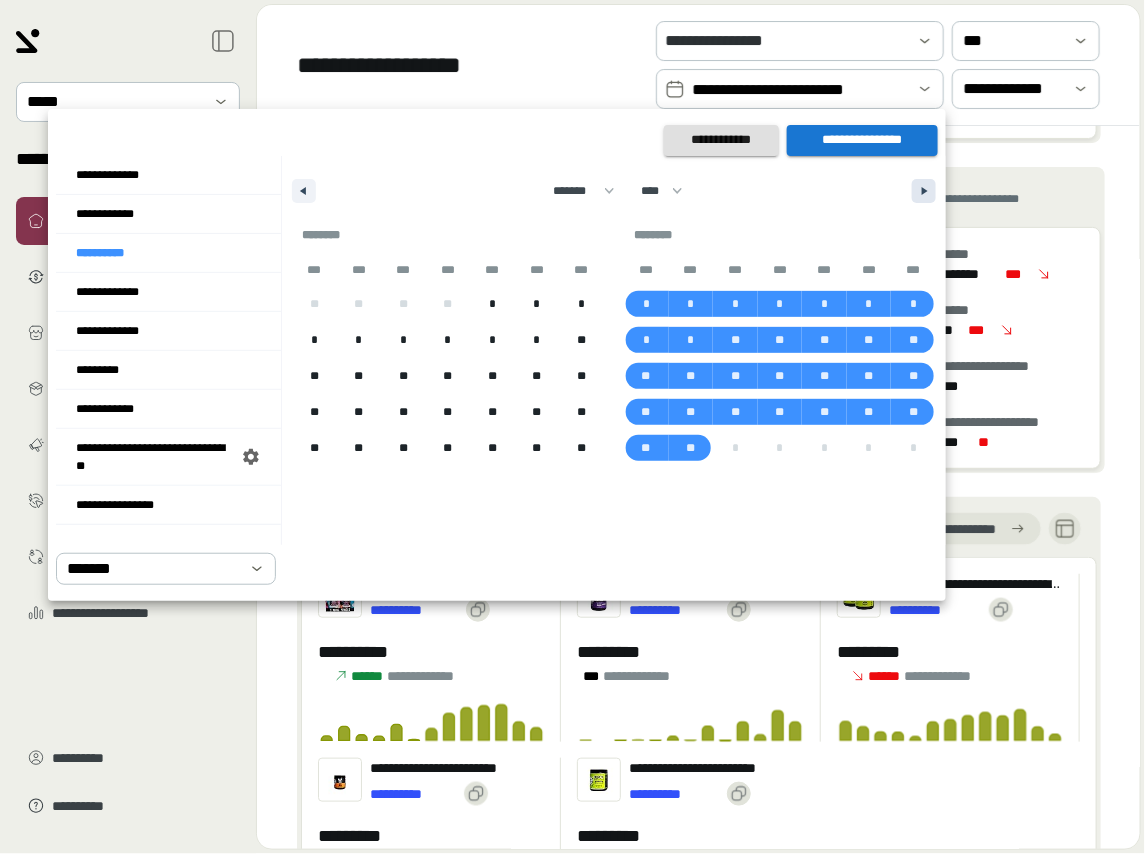 click at bounding box center (924, 191) 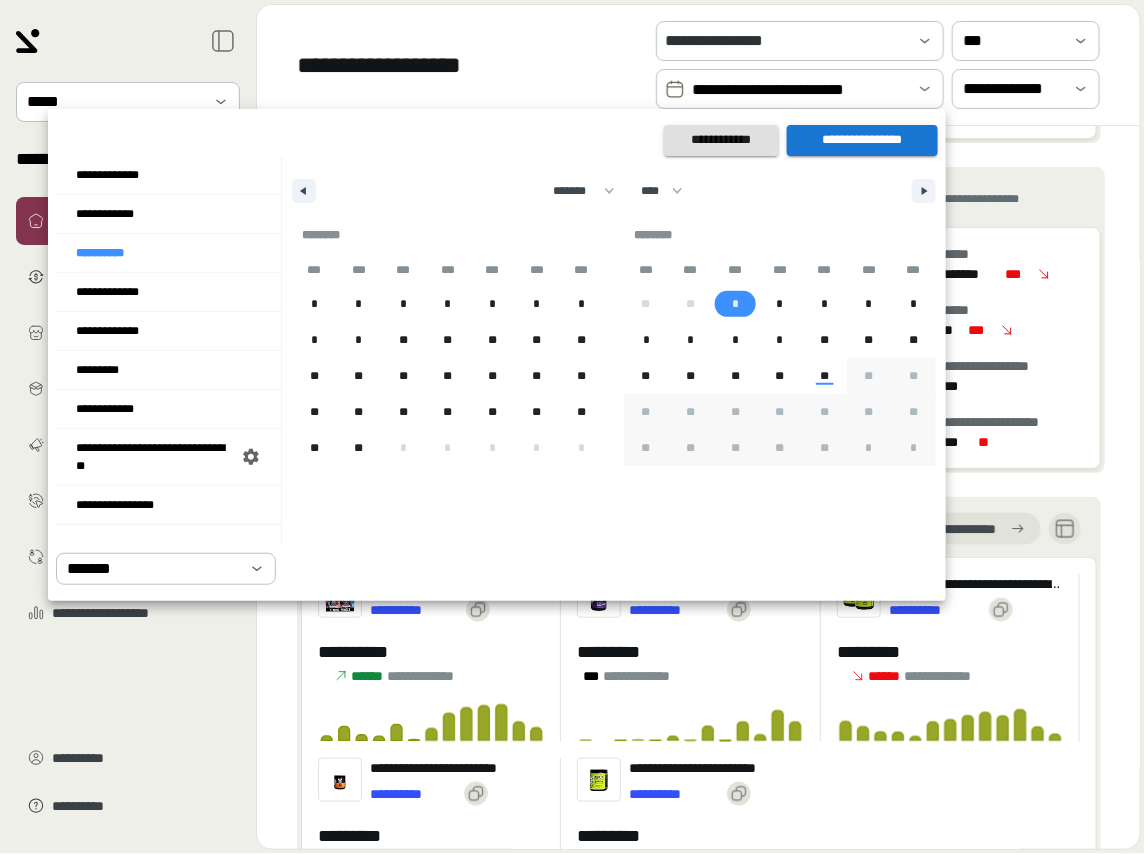 click on "*" at bounding box center [735, 304] 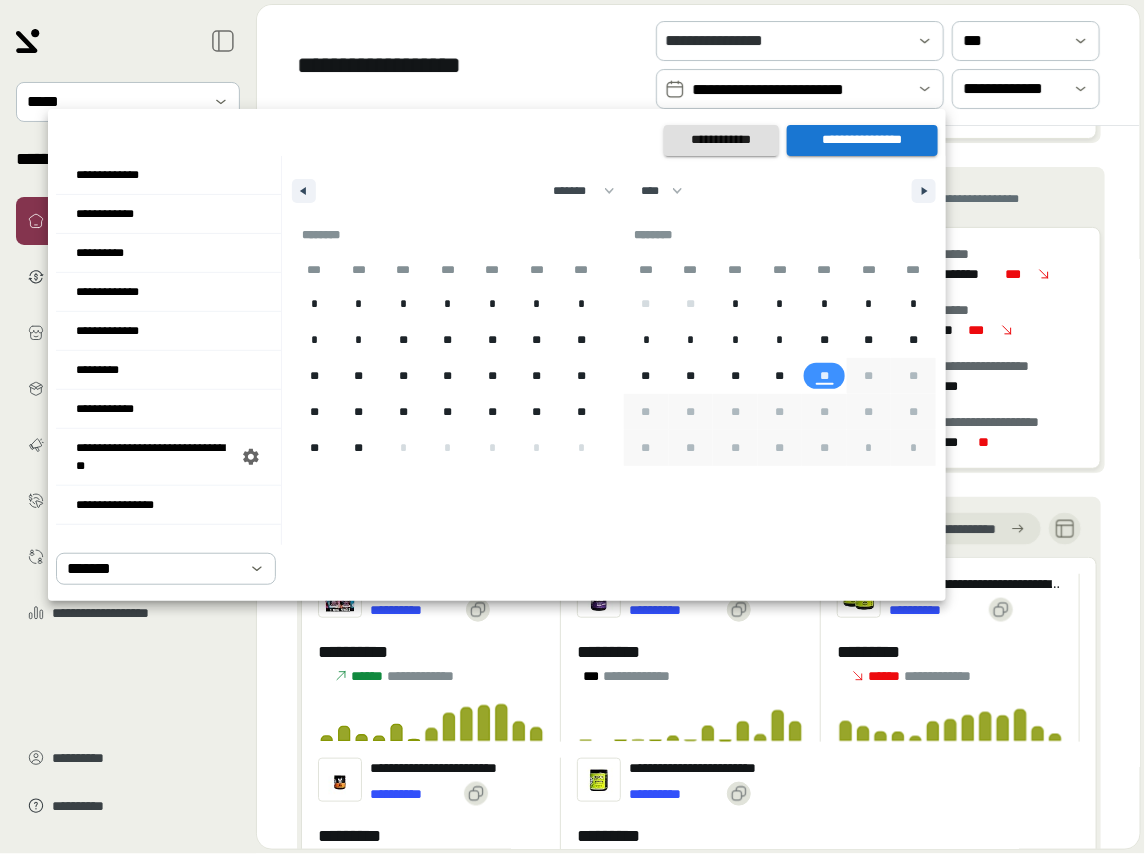 click on "**" at bounding box center (824, 376) 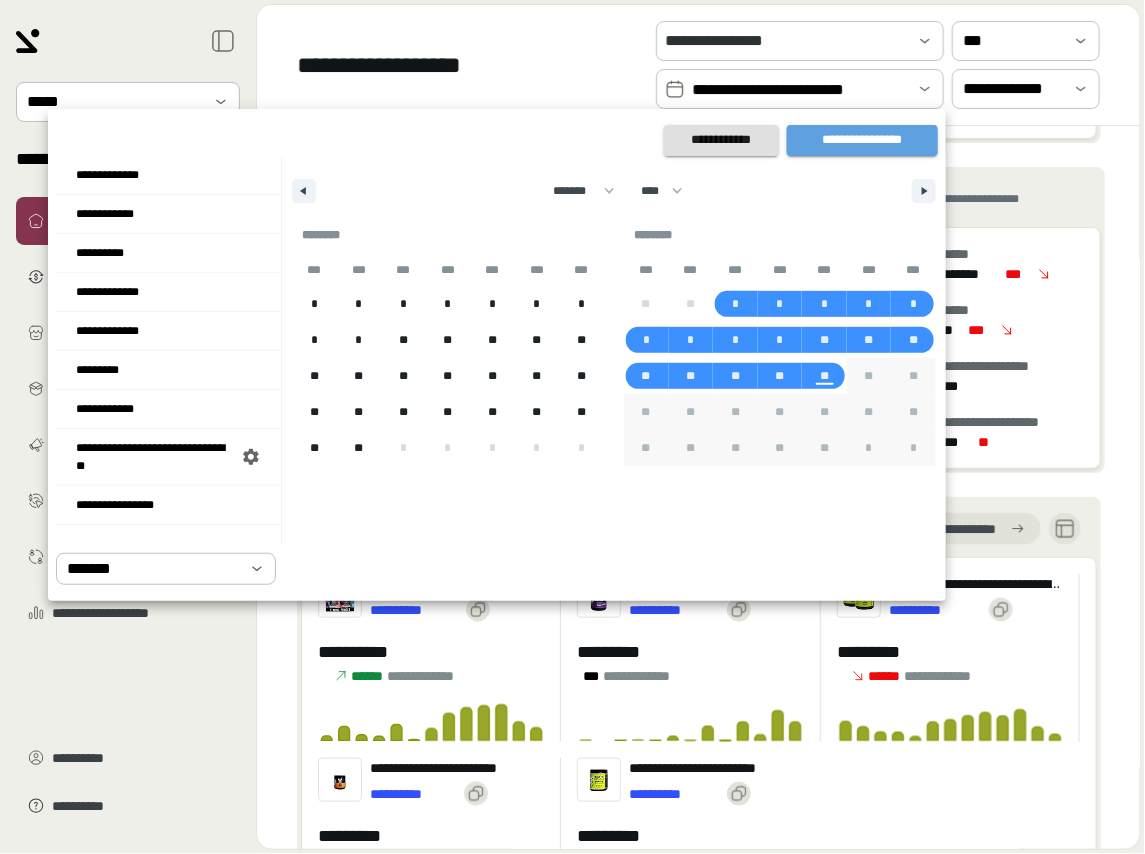click on "**********" at bounding box center [862, 140] 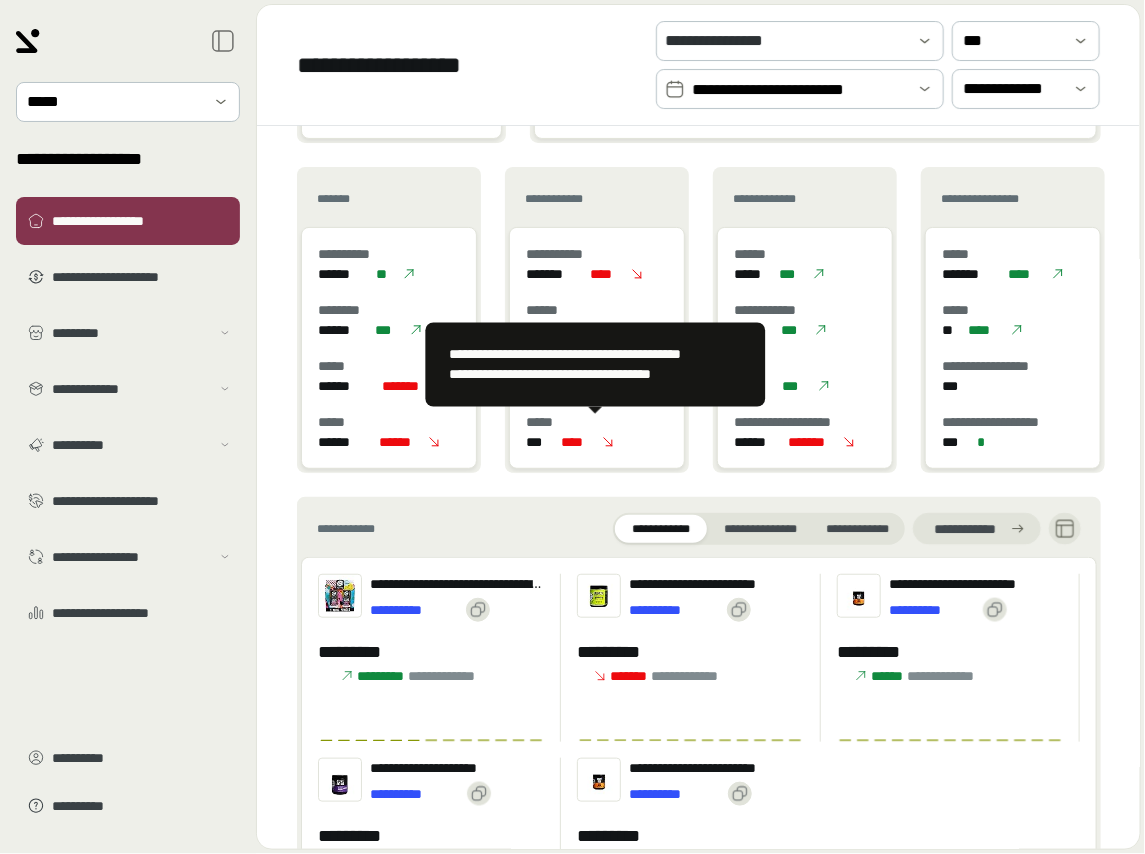 scroll, scrollTop: 0, scrollLeft: 0, axis: both 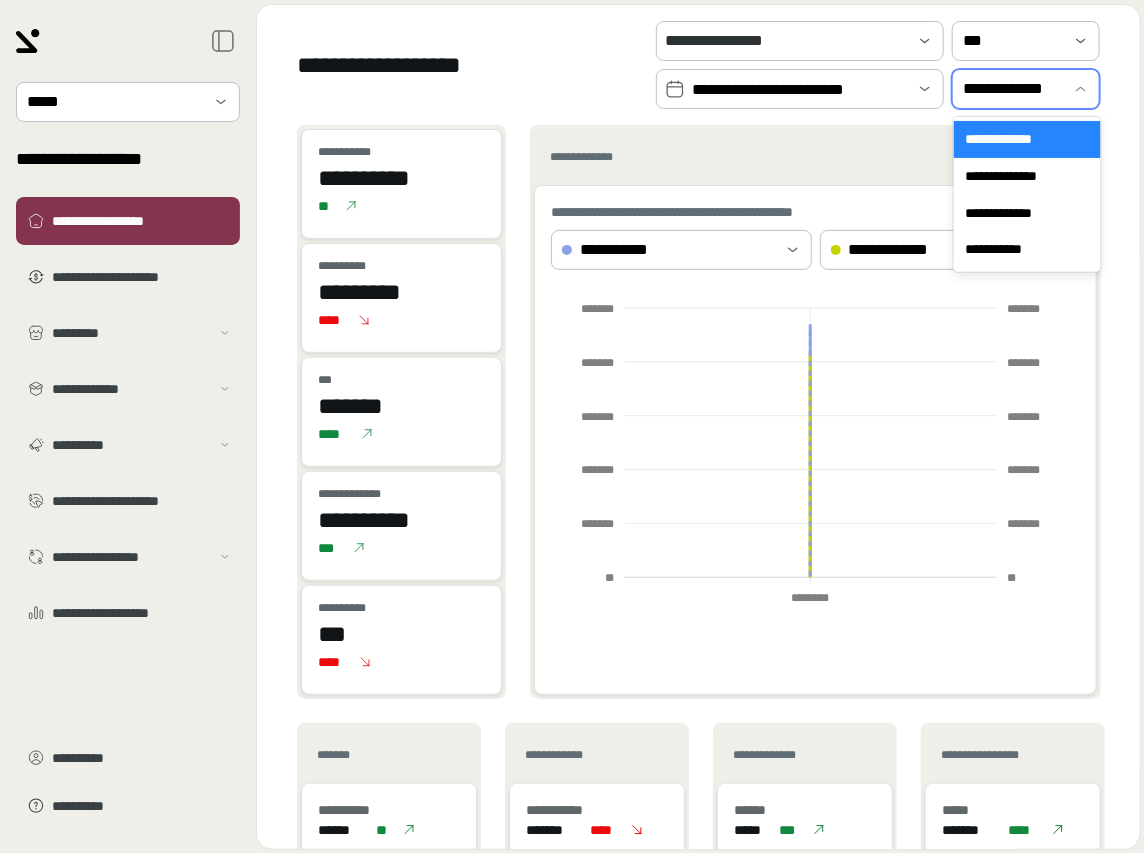 click on "**********" at bounding box center (1012, 89) 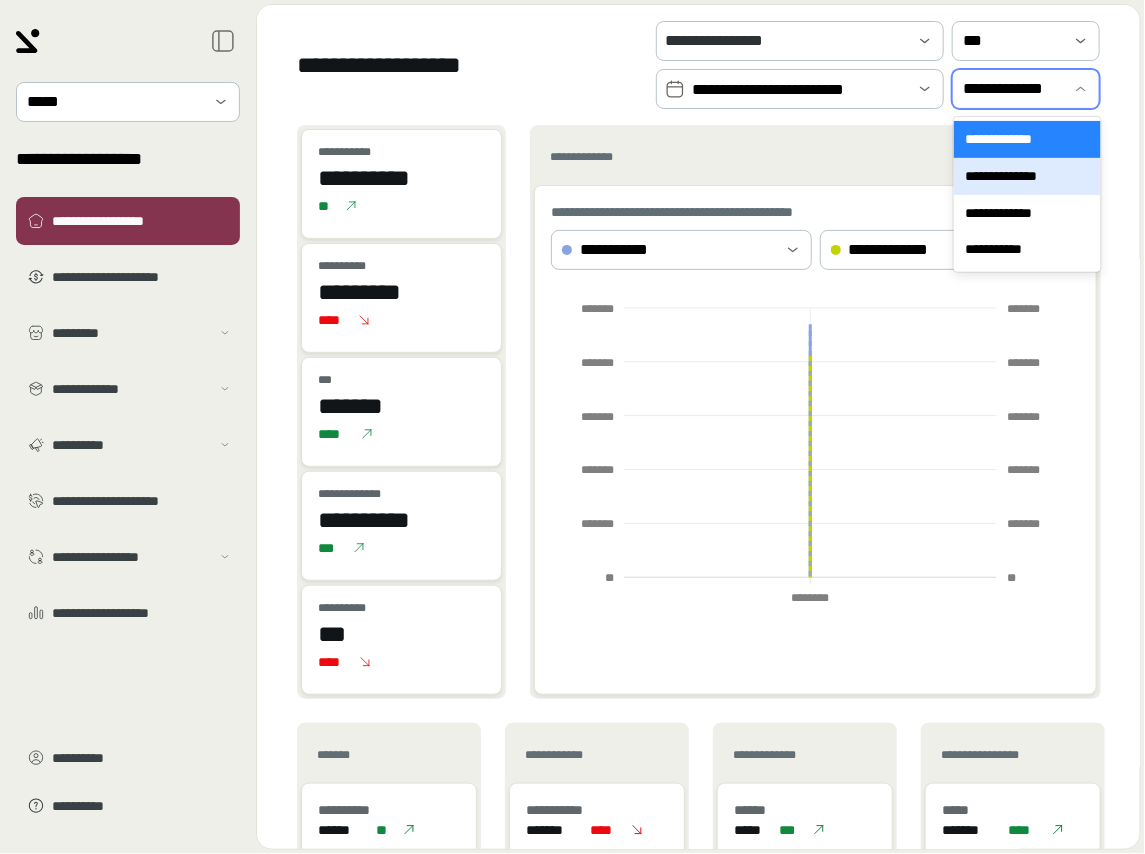 click on "**********" at bounding box center (1027, 176) 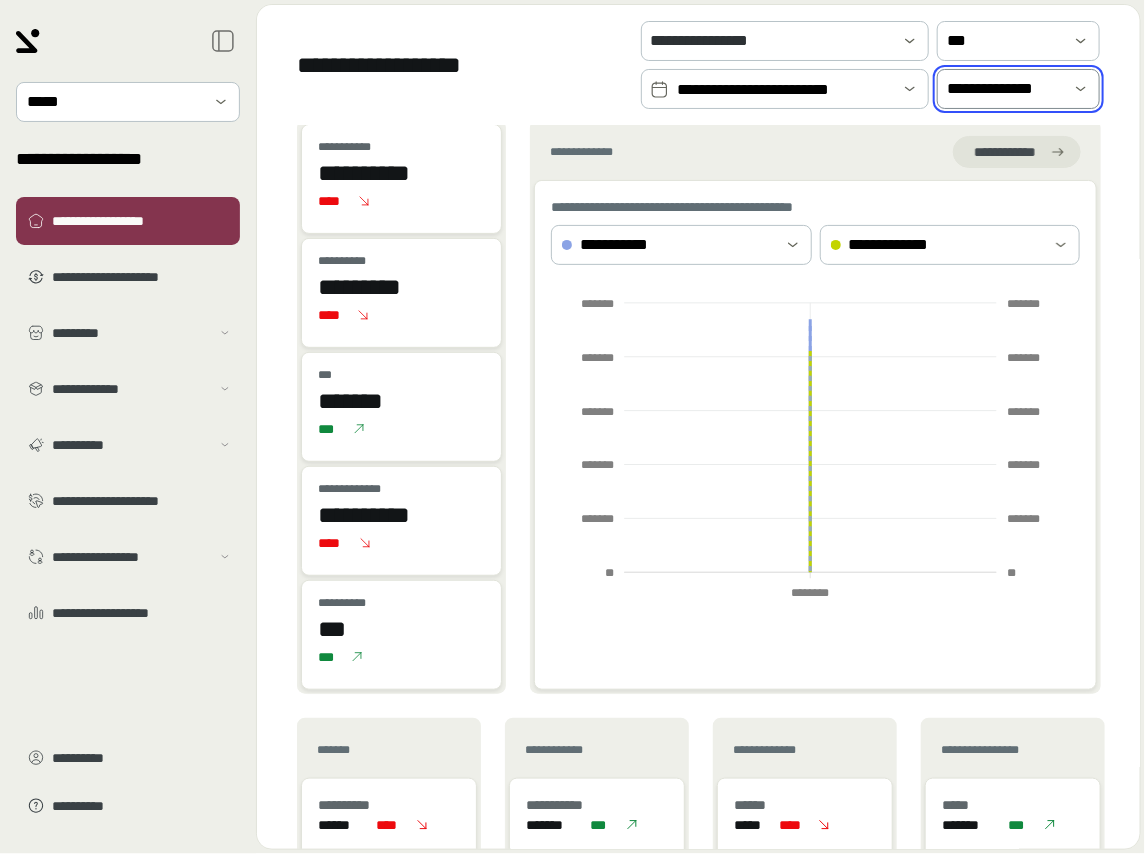scroll, scrollTop: 0, scrollLeft: 0, axis: both 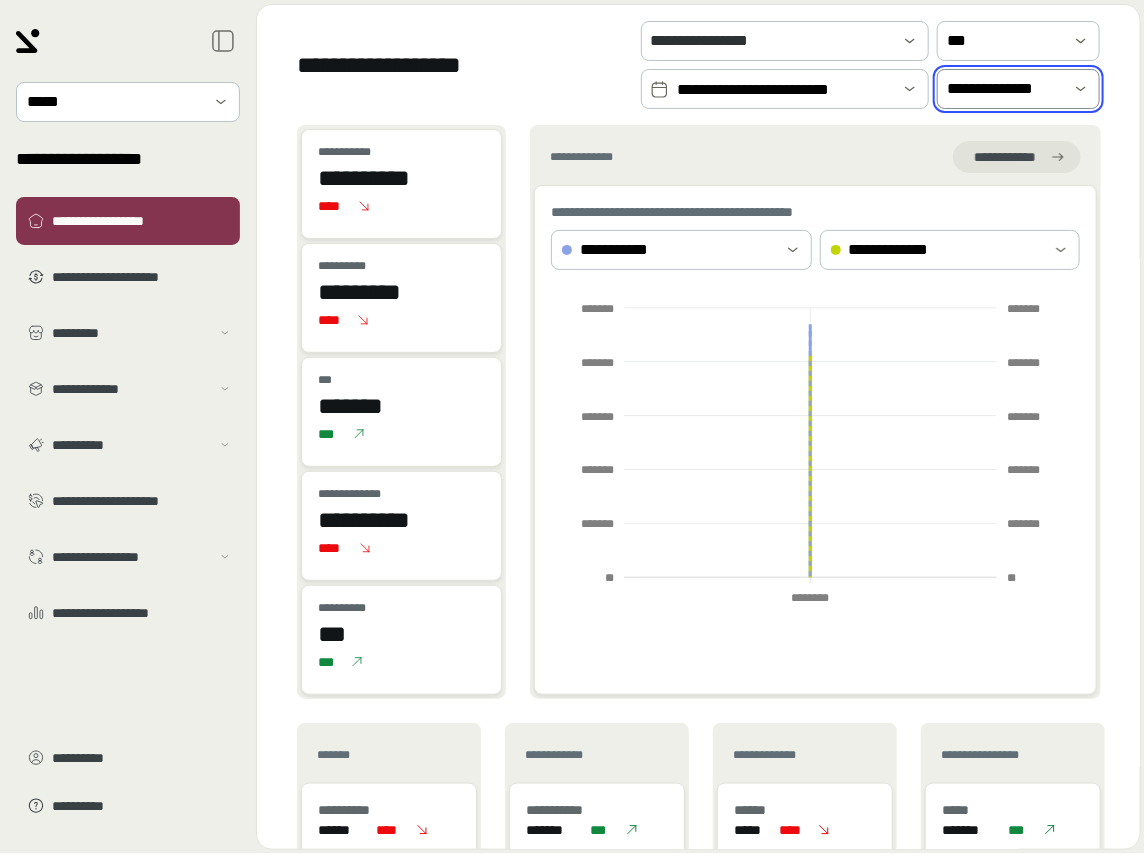 click on "**********" at bounding box center [1018, 89] 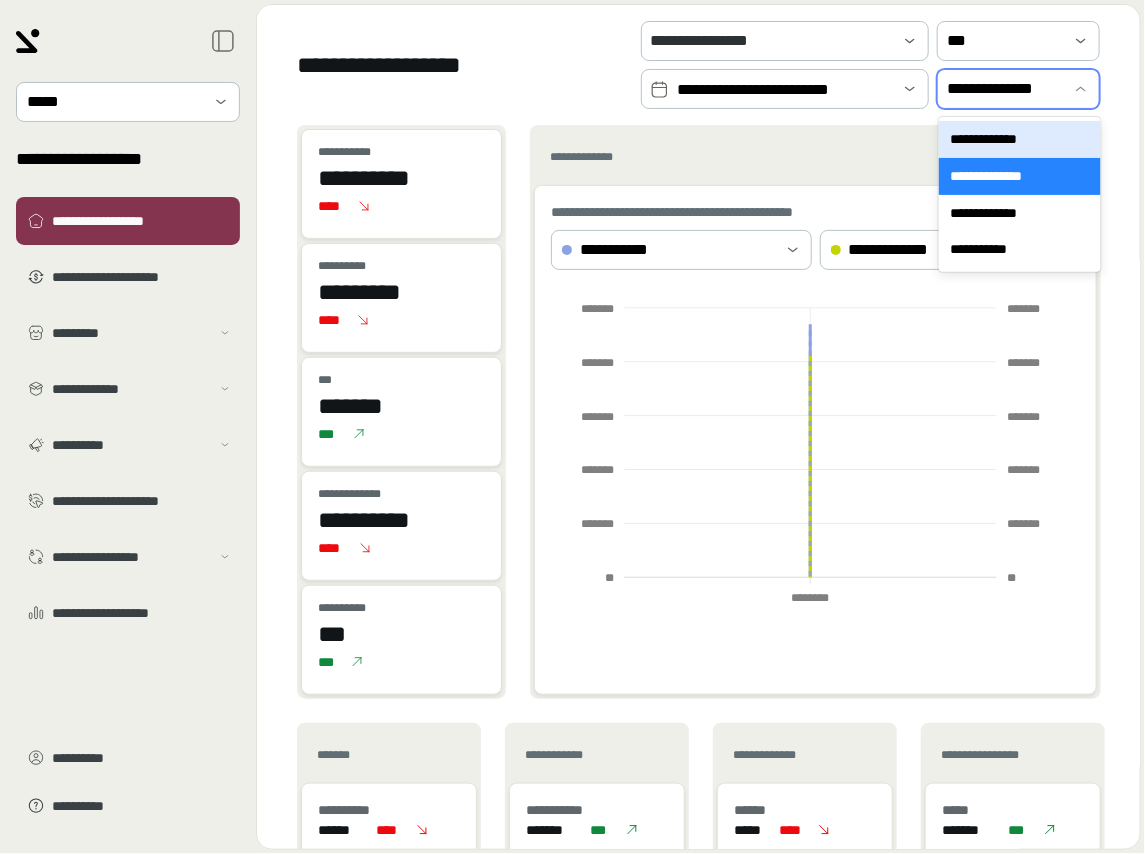 click on "**********" at bounding box center (1020, 139) 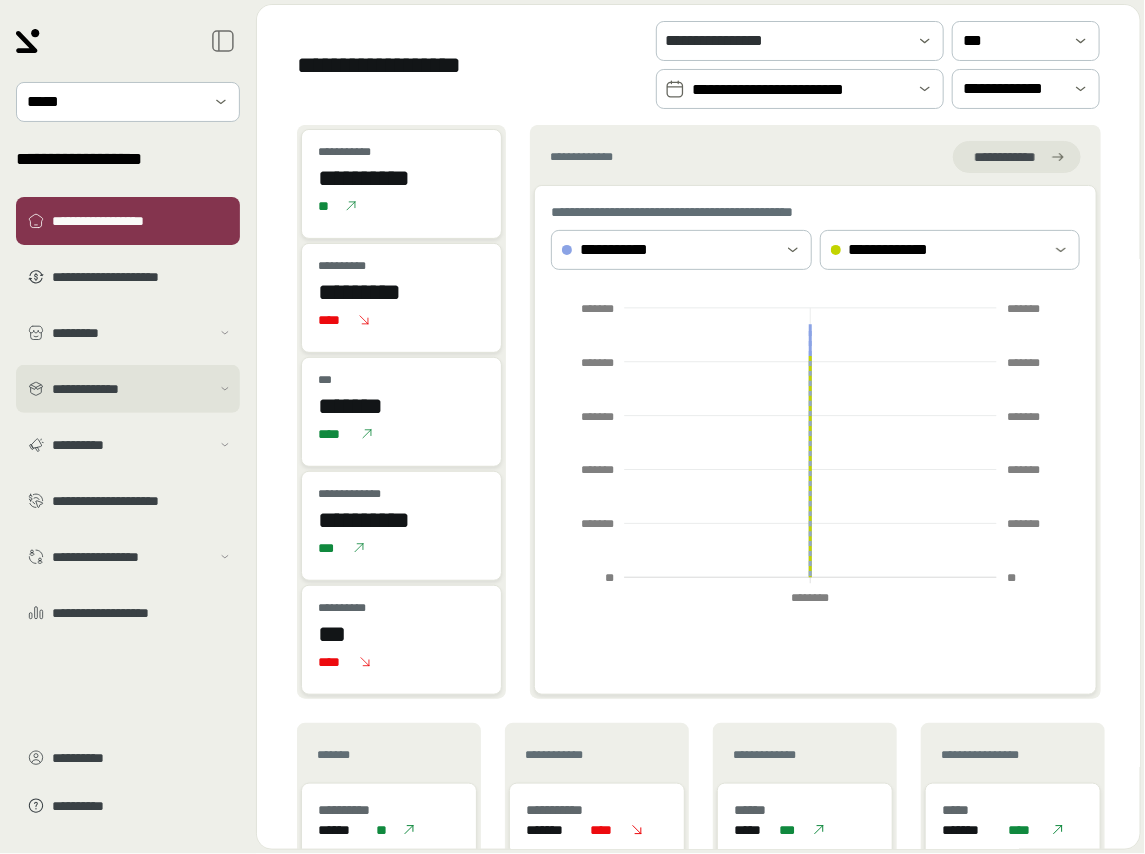click on "**********" at bounding box center (131, 389) 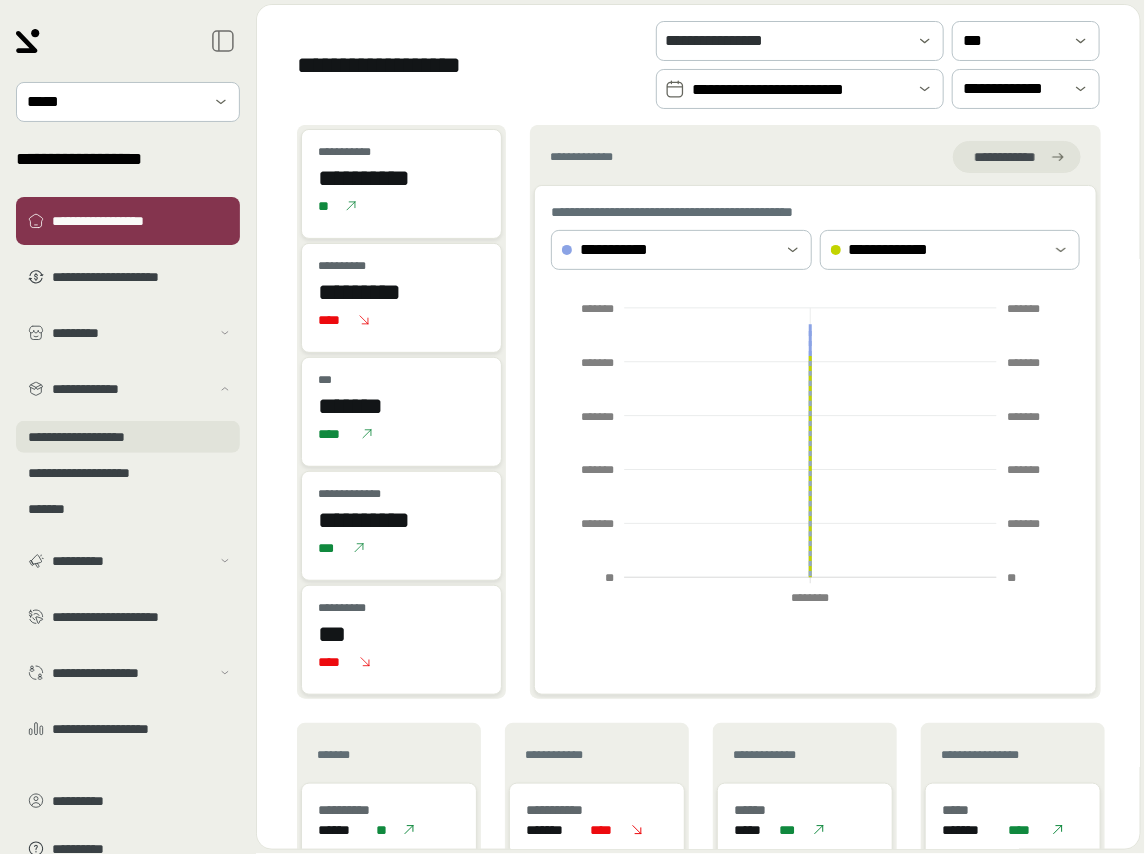 click on "**********" at bounding box center (128, 437) 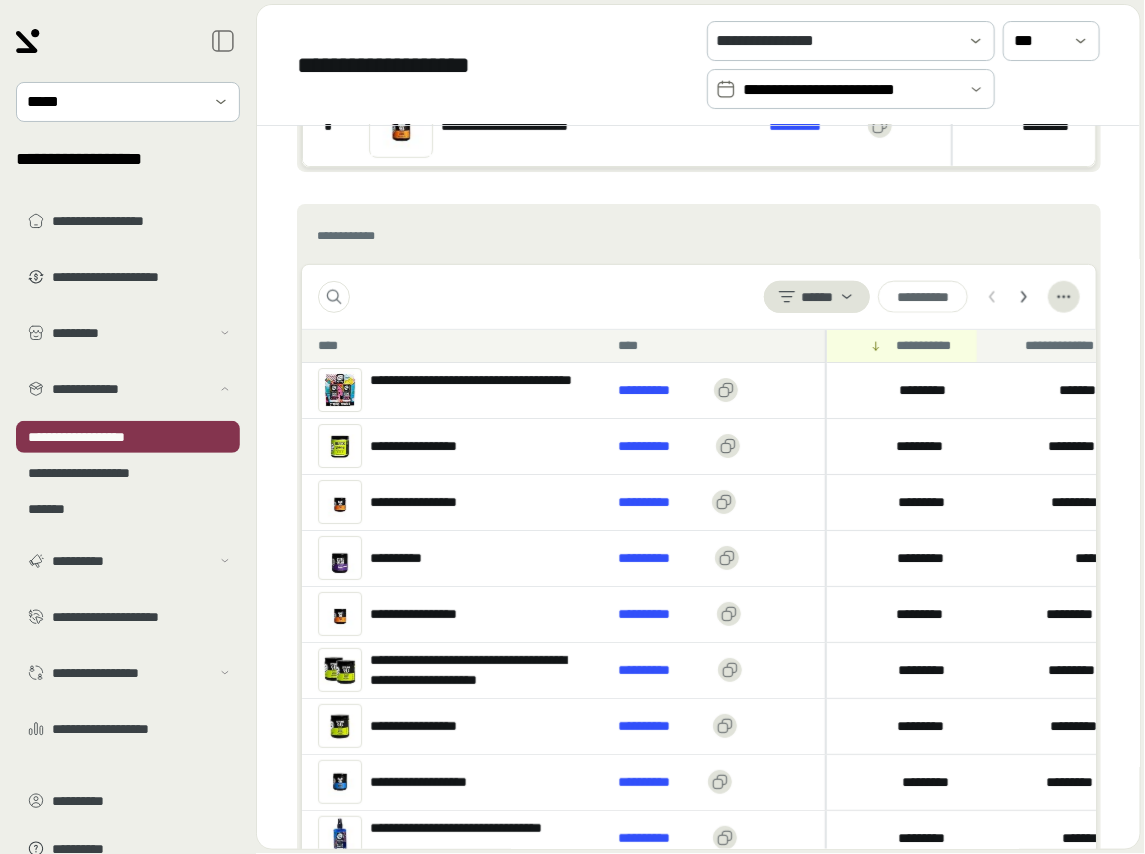 scroll, scrollTop: 631, scrollLeft: 0, axis: vertical 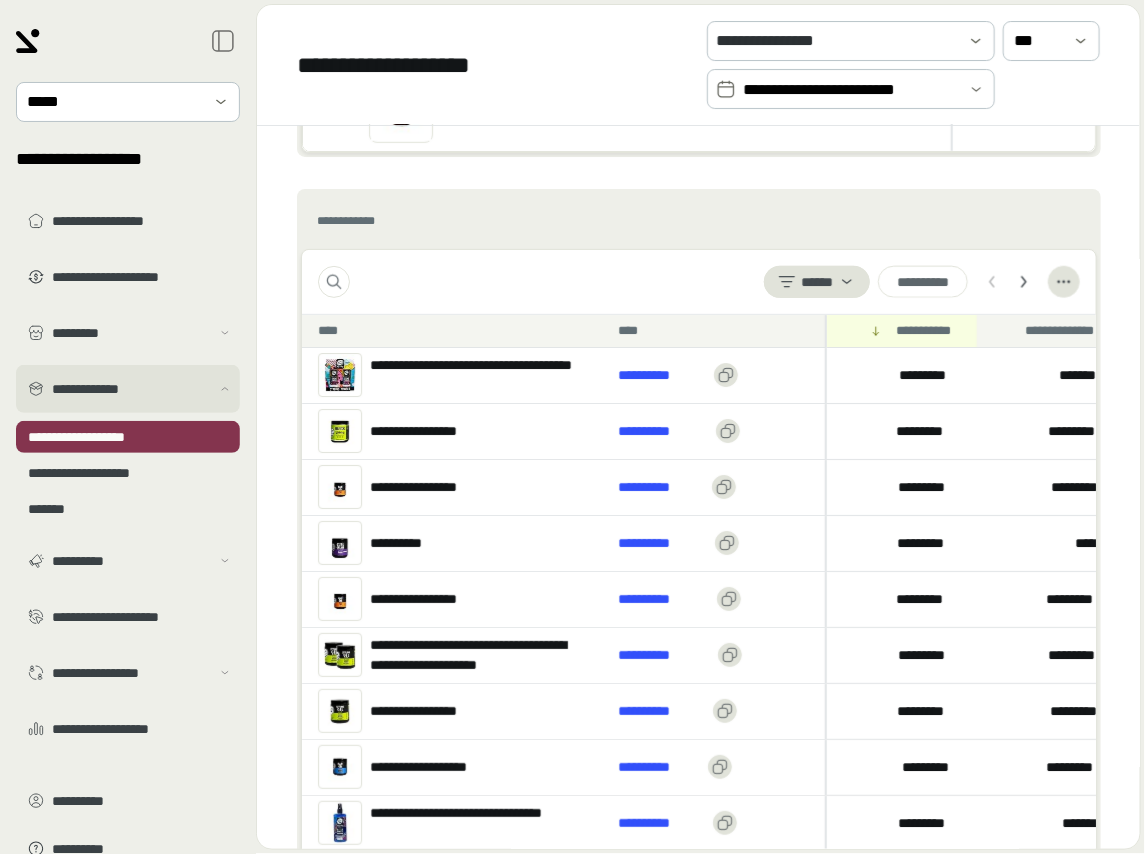 click on "**********" at bounding box center (128, 389) 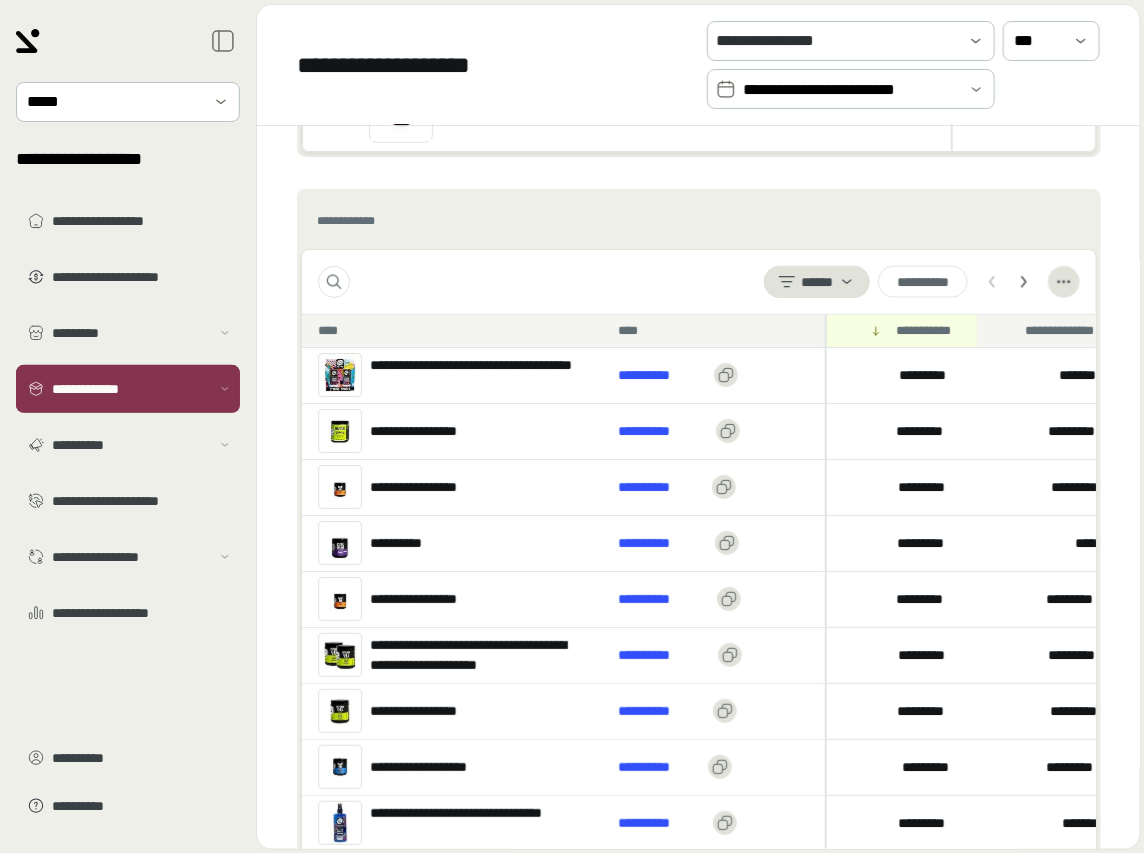 click on "**********" at bounding box center (131, 389) 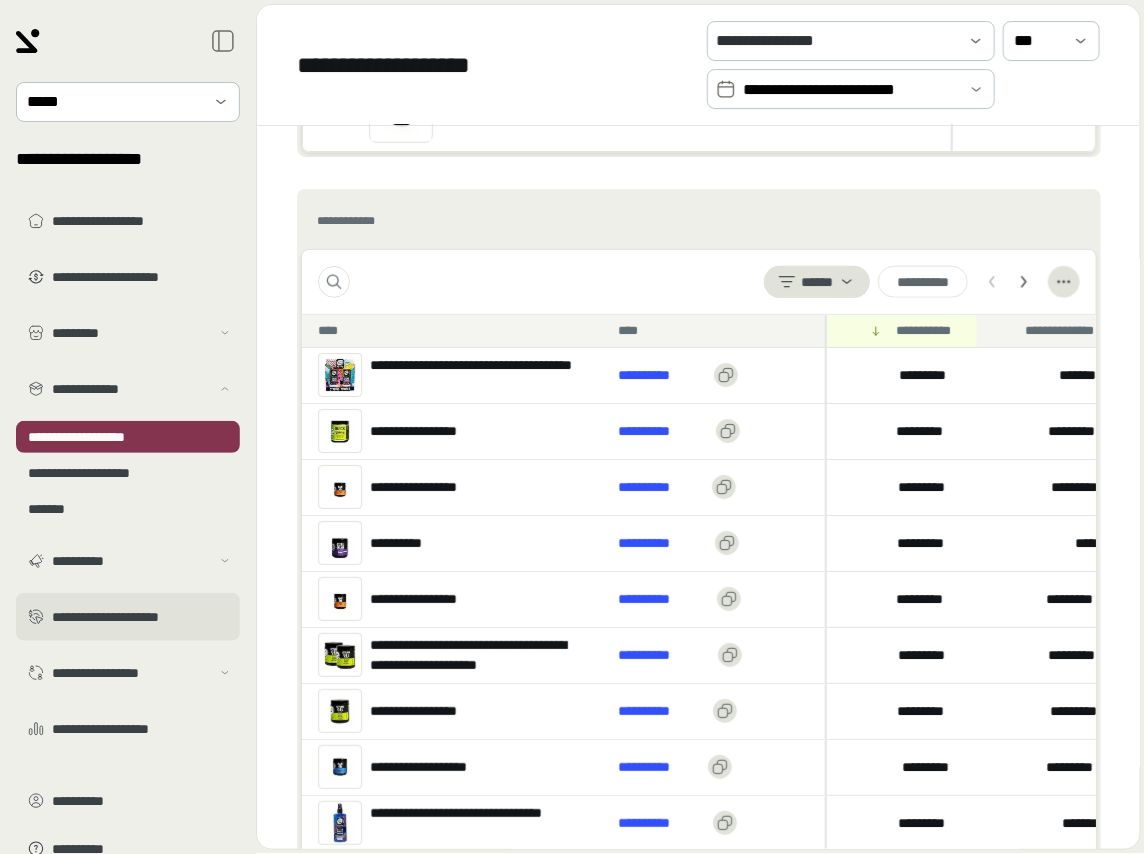 scroll, scrollTop: 42, scrollLeft: 0, axis: vertical 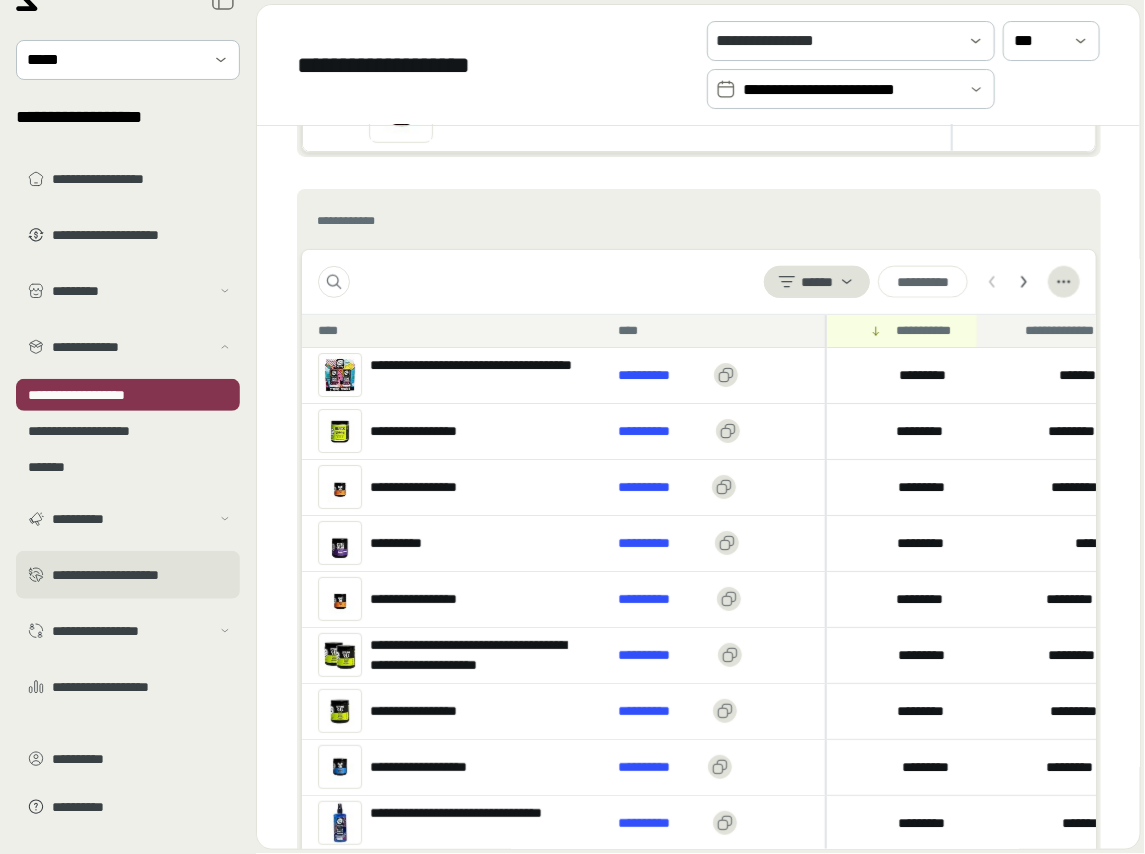 click on "**********" at bounding box center [142, 575] 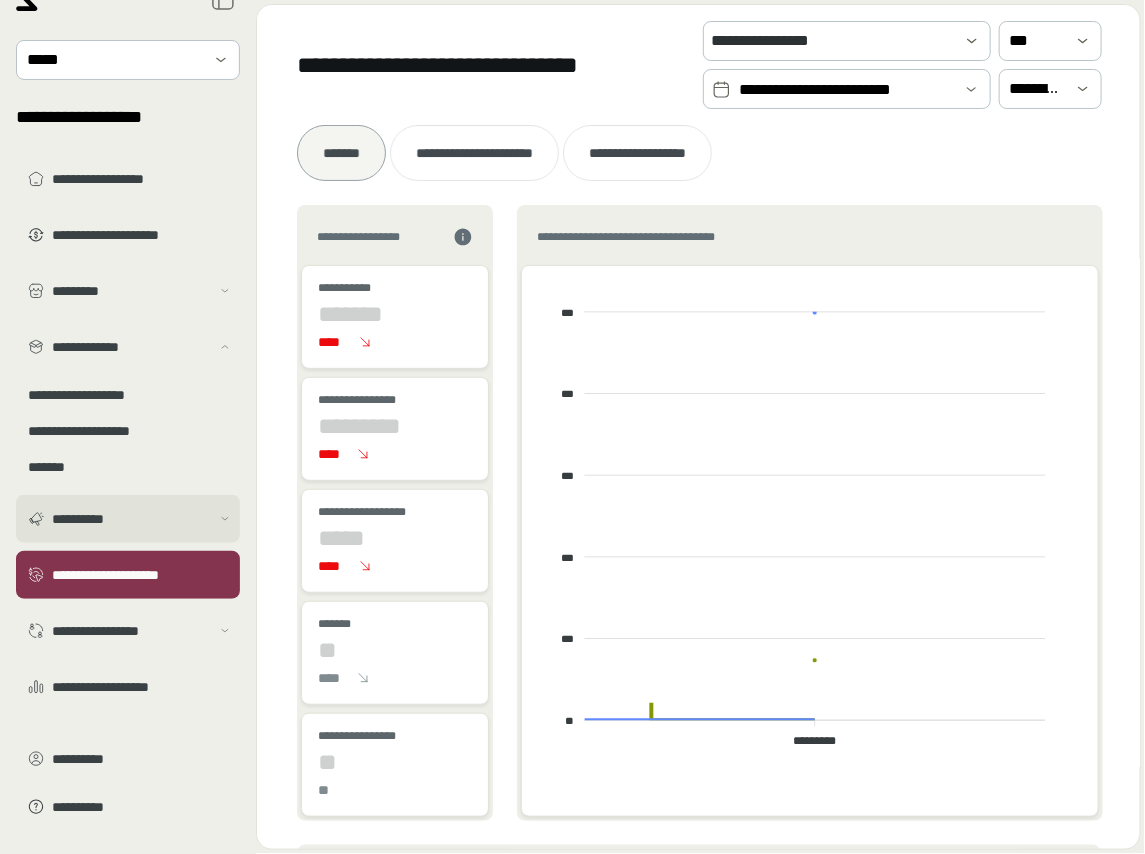 click on "**********" at bounding box center (131, 519) 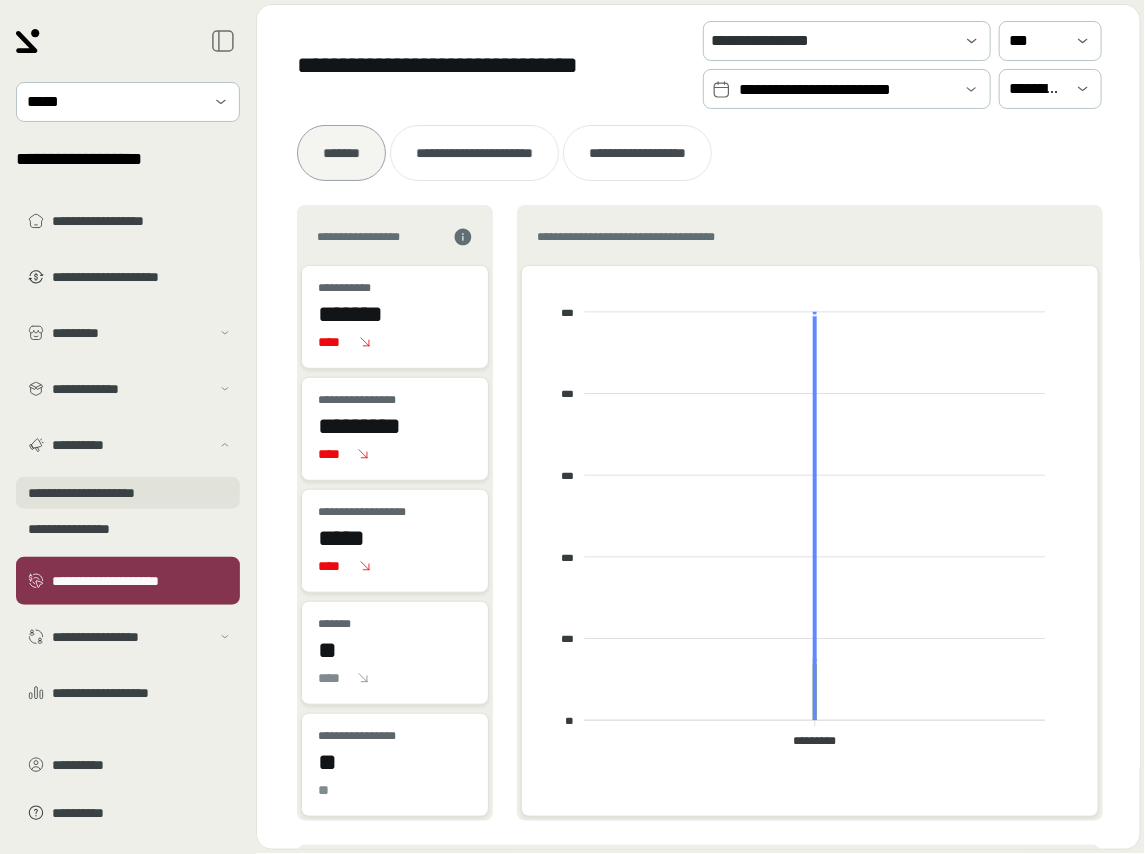 scroll, scrollTop: 6, scrollLeft: 0, axis: vertical 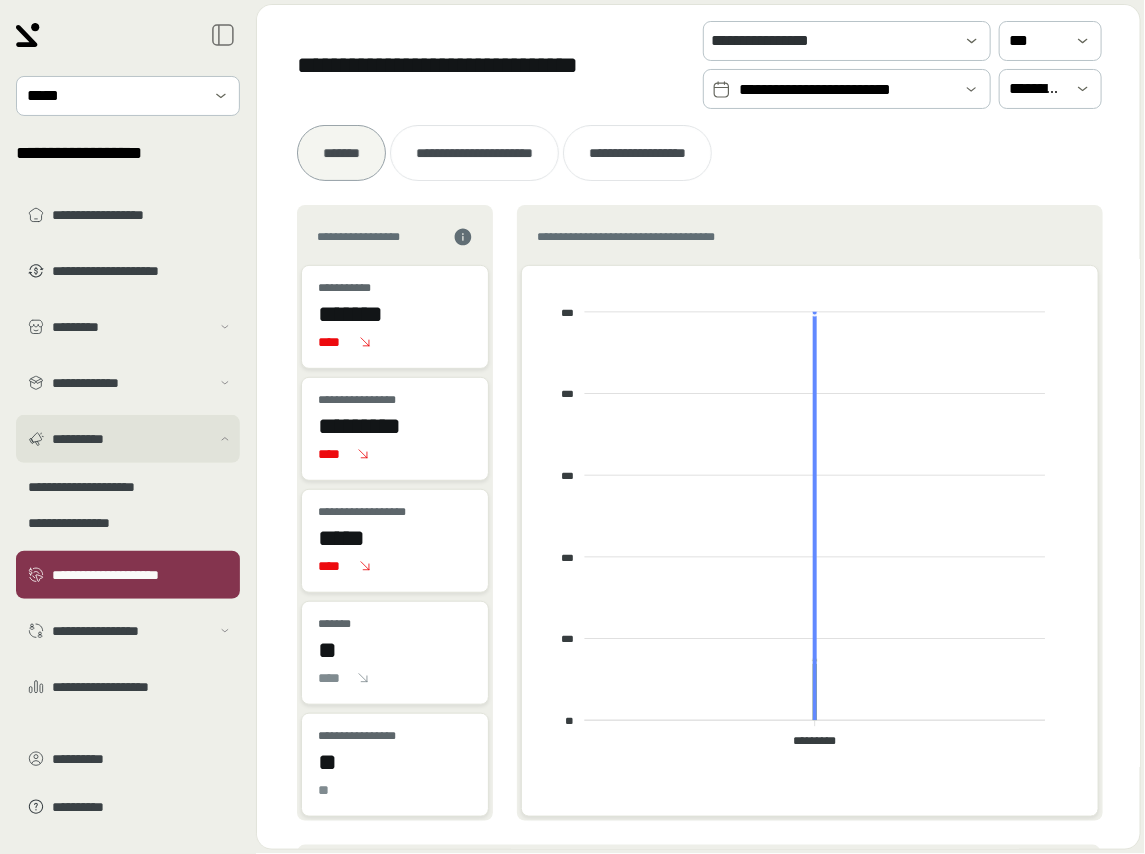 click on "**********" at bounding box center (128, 439) 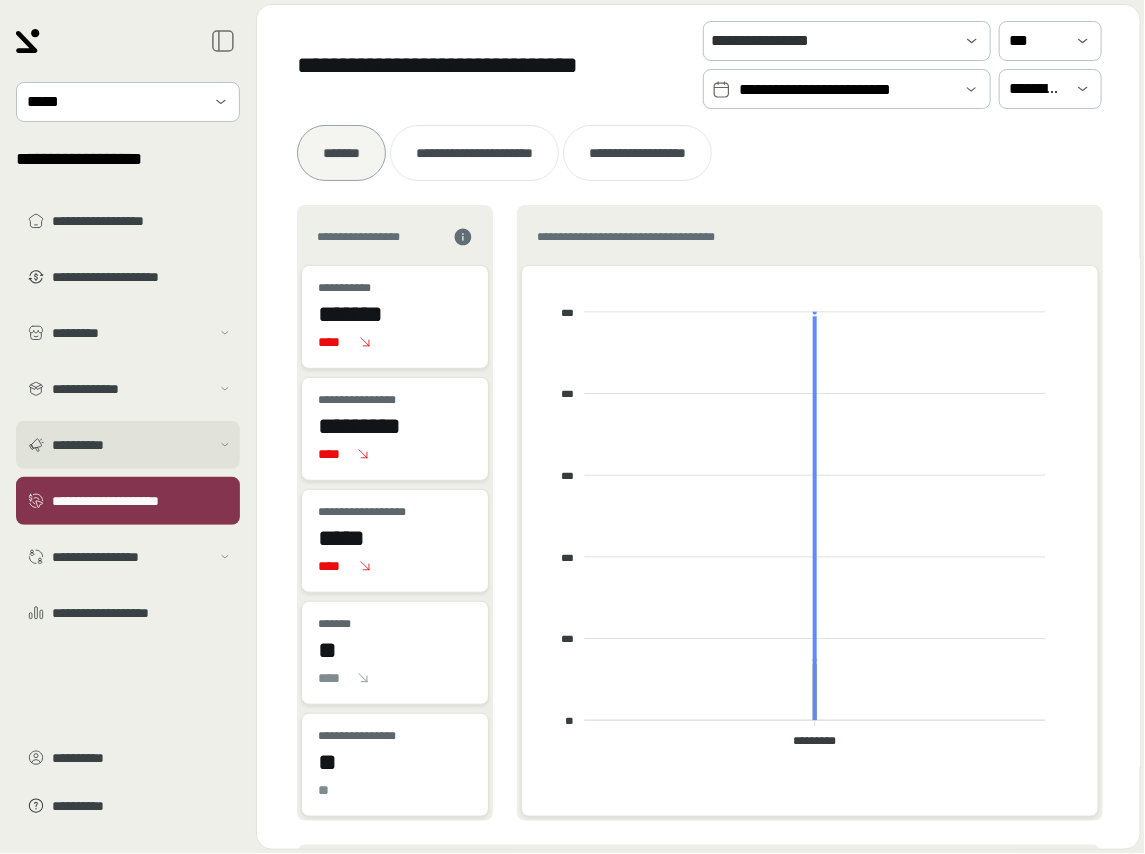 scroll, scrollTop: 0, scrollLeft: 0, axis: both 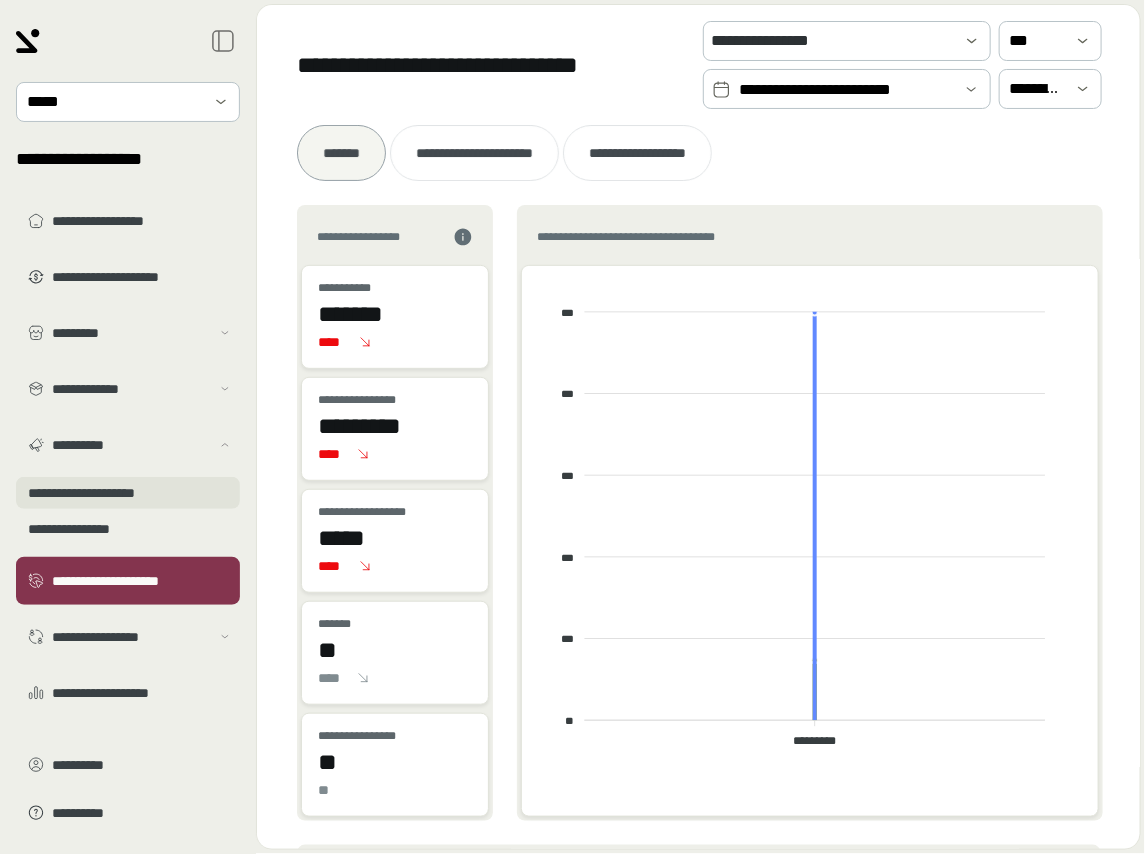 click on "**********" at bounding box center [128, 493] 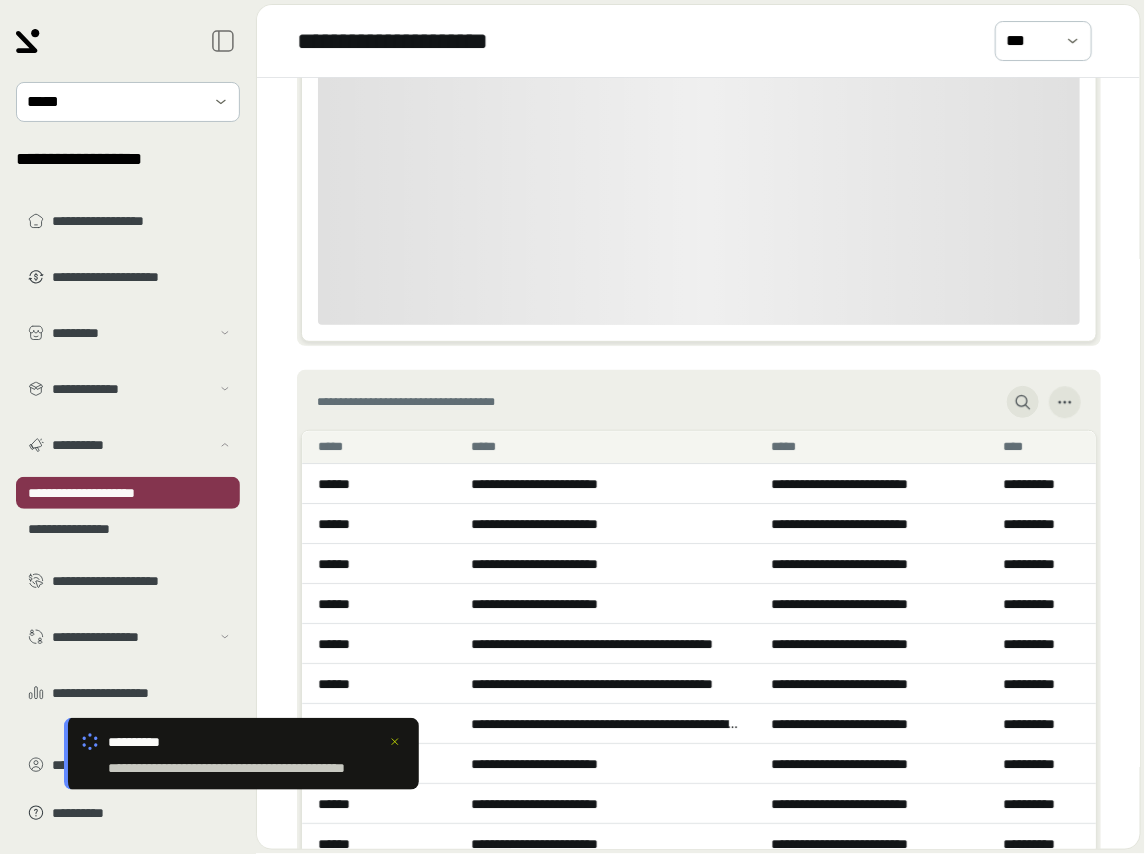 scroll, scrollTop: 1386, scrollLeft: 0, axis: vertical 